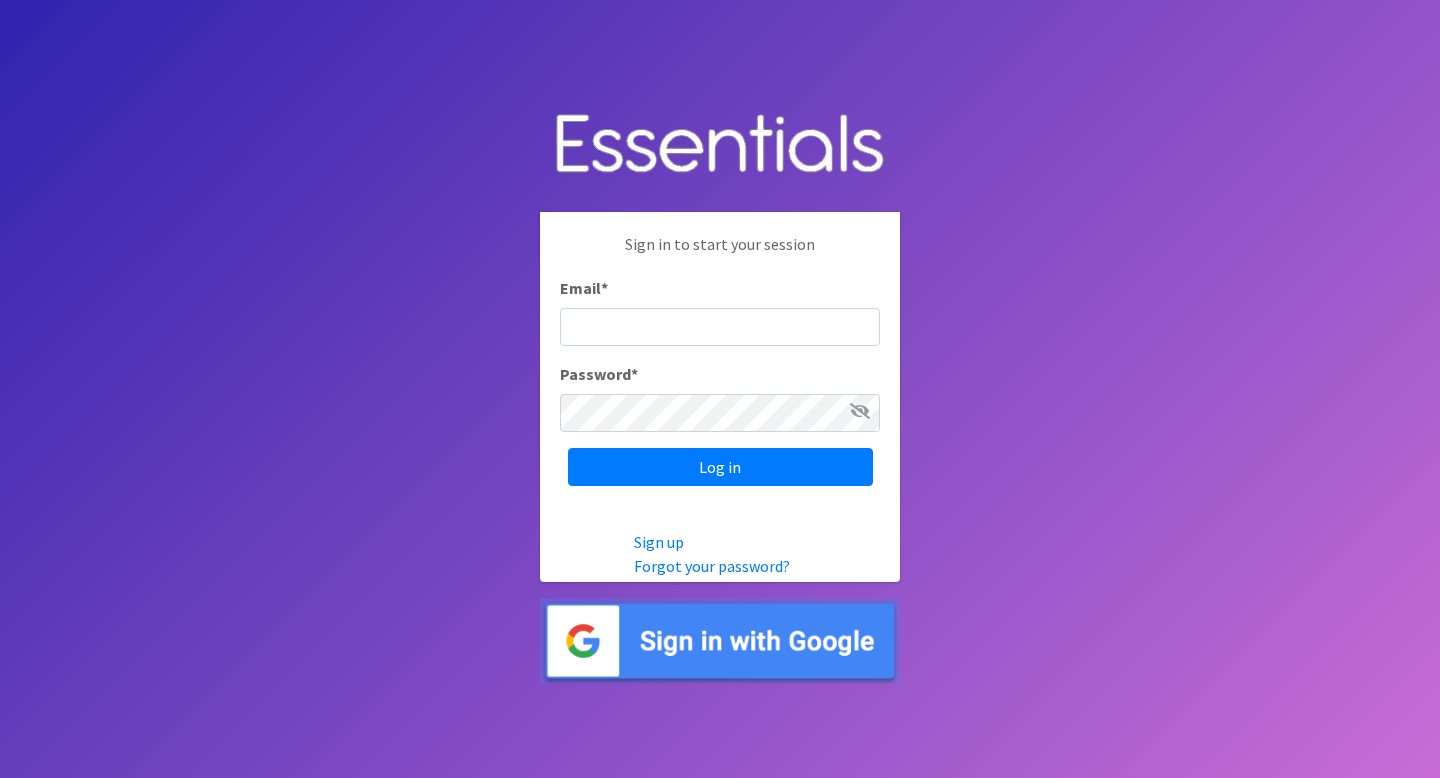 scroll, scrollTop: 0, scrollLeft: 0, axis: both 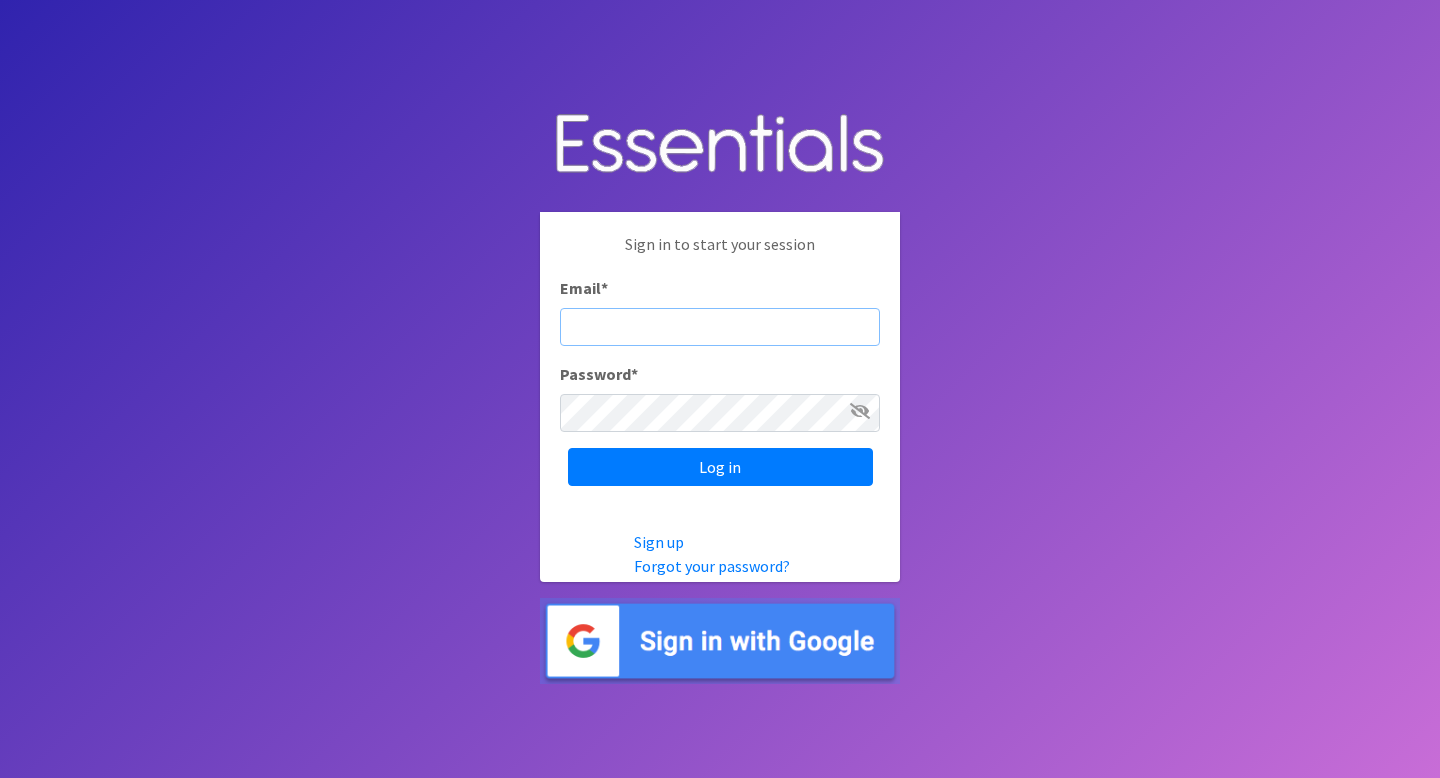 type on "diaperbank@jlno.org" 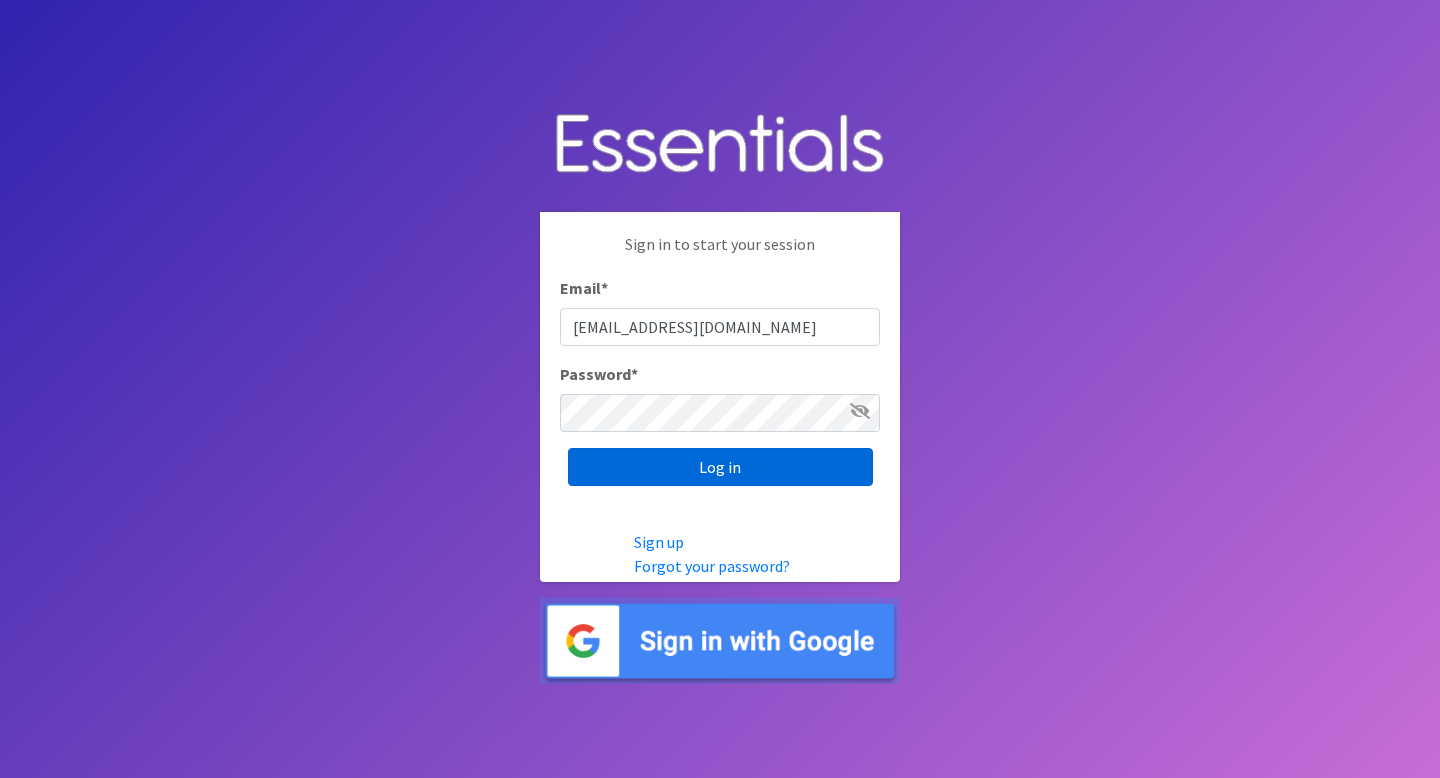 click on "Log in" at bounding box center (720, 467) 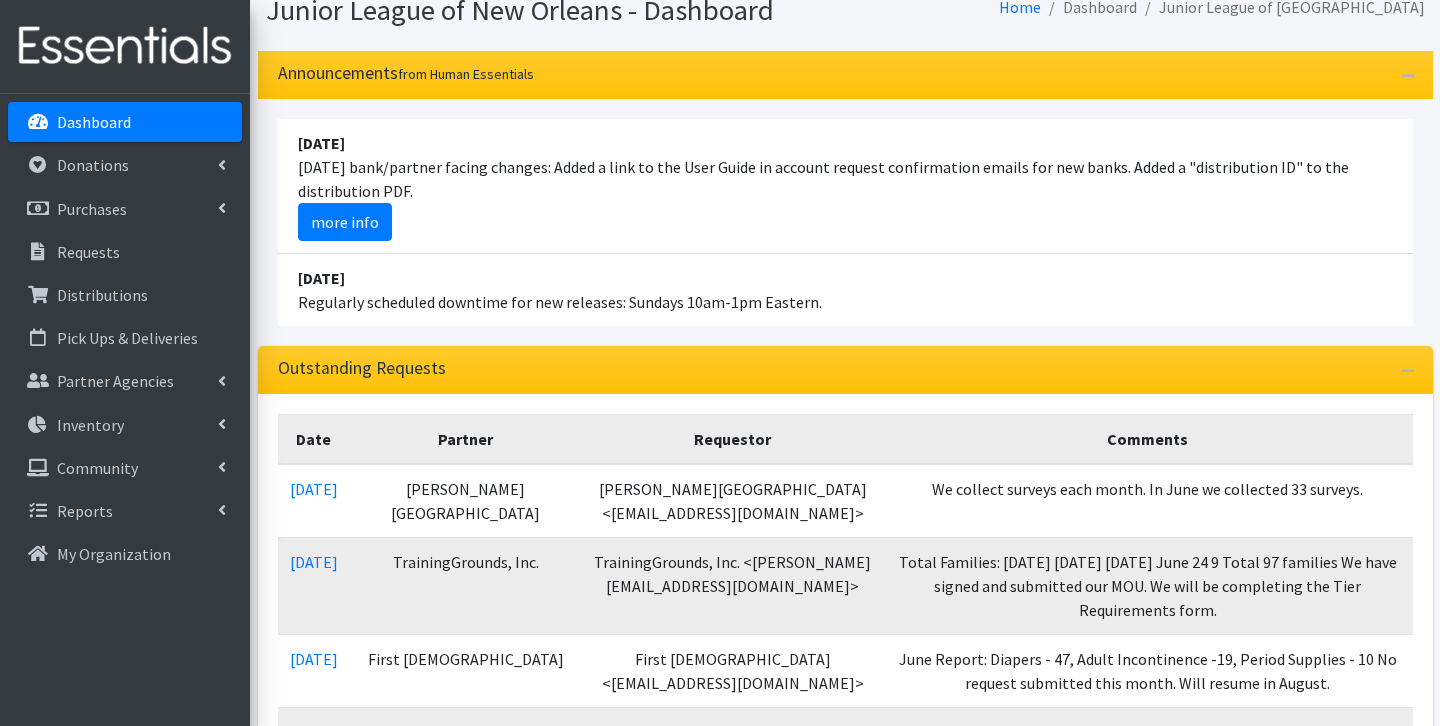 scroll, scrollTop: 127, scrollLeft: 0, axis: vertical 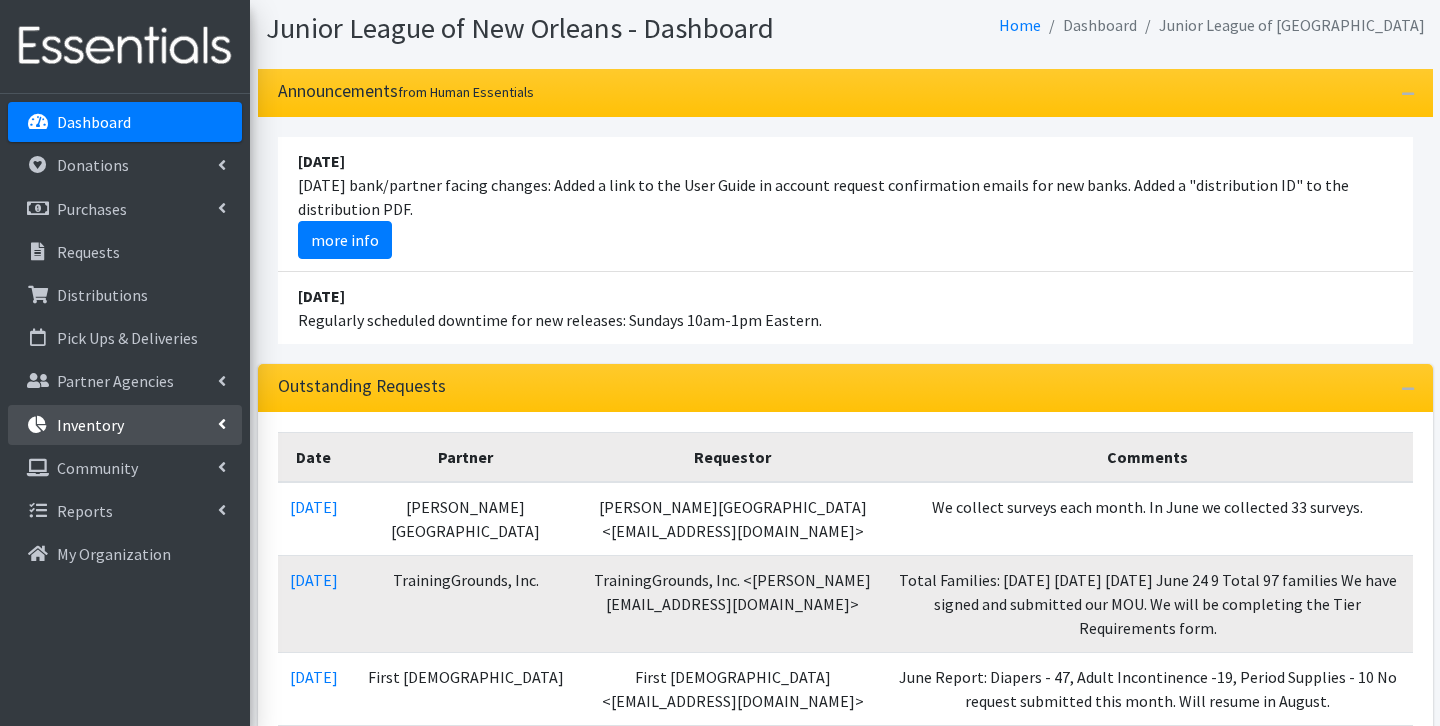 click on "Inventory" at bounding box center (90, 425) 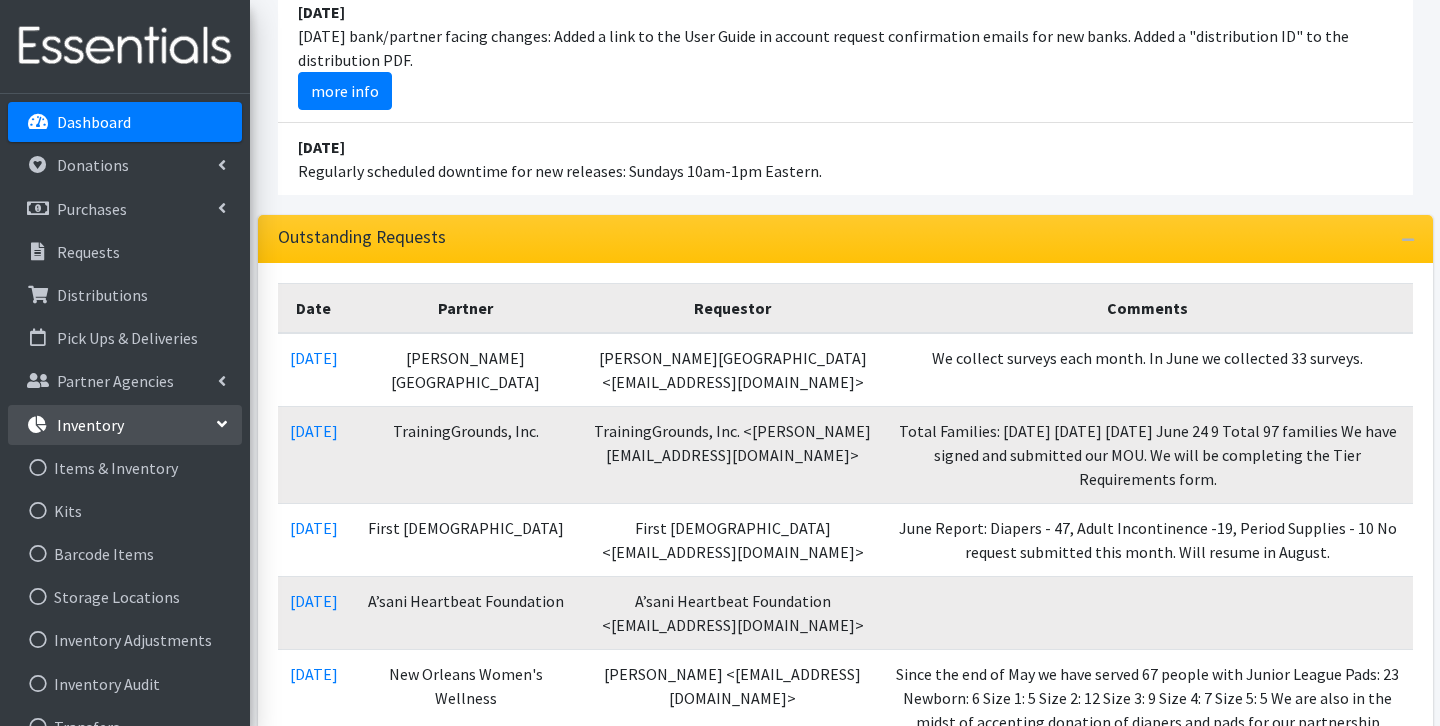 scroll, scrollTop: 278, scrollLeft: 0, axis: vertical 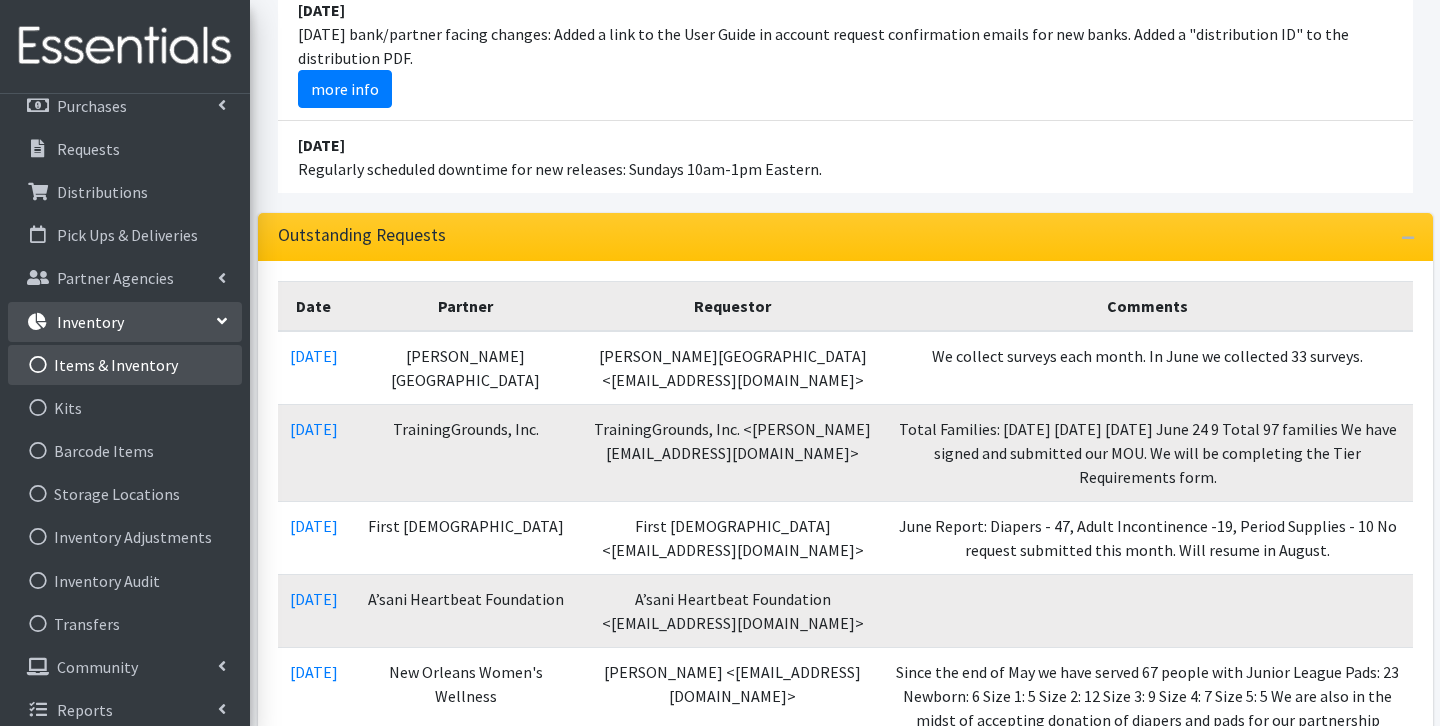 click on "Items & Inventory" at bounding box center [125, 365] 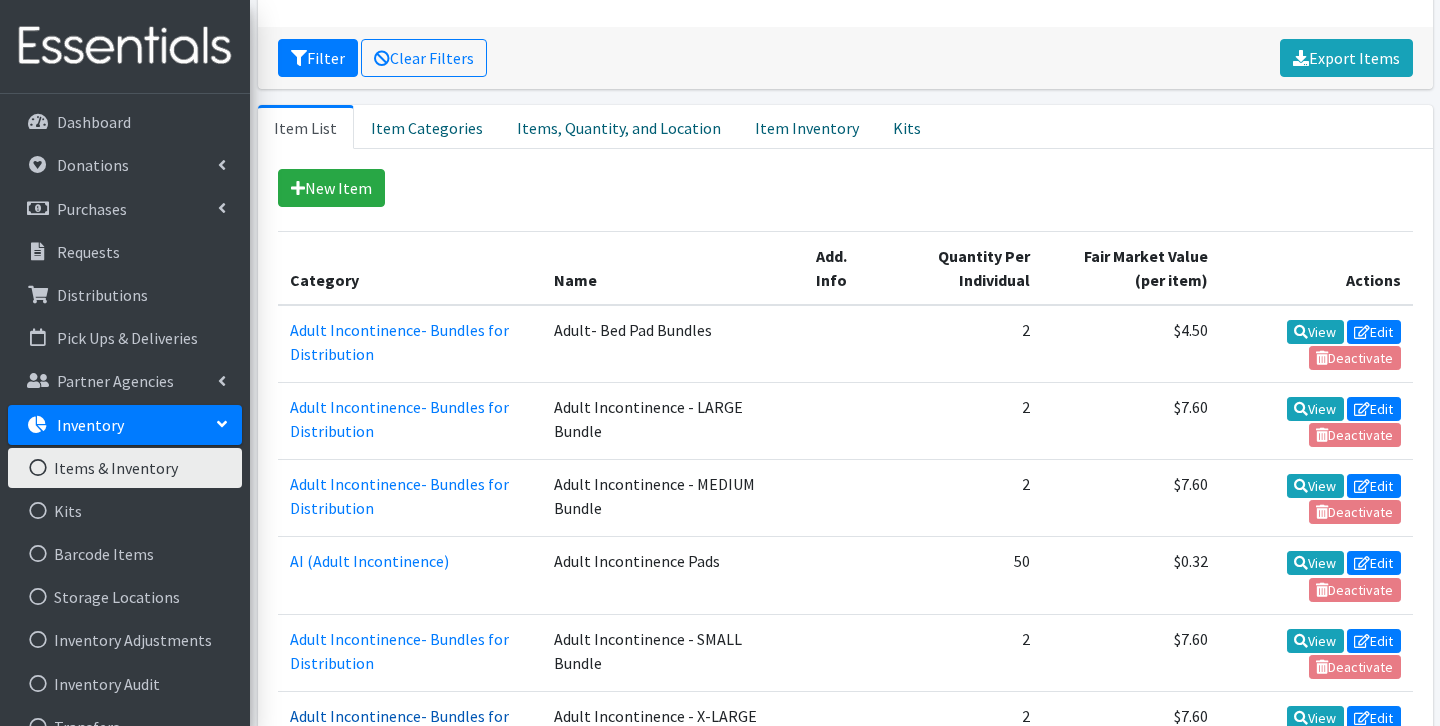 scroll, scrollTop: 302, scrollLeft: 0, axis: vertical 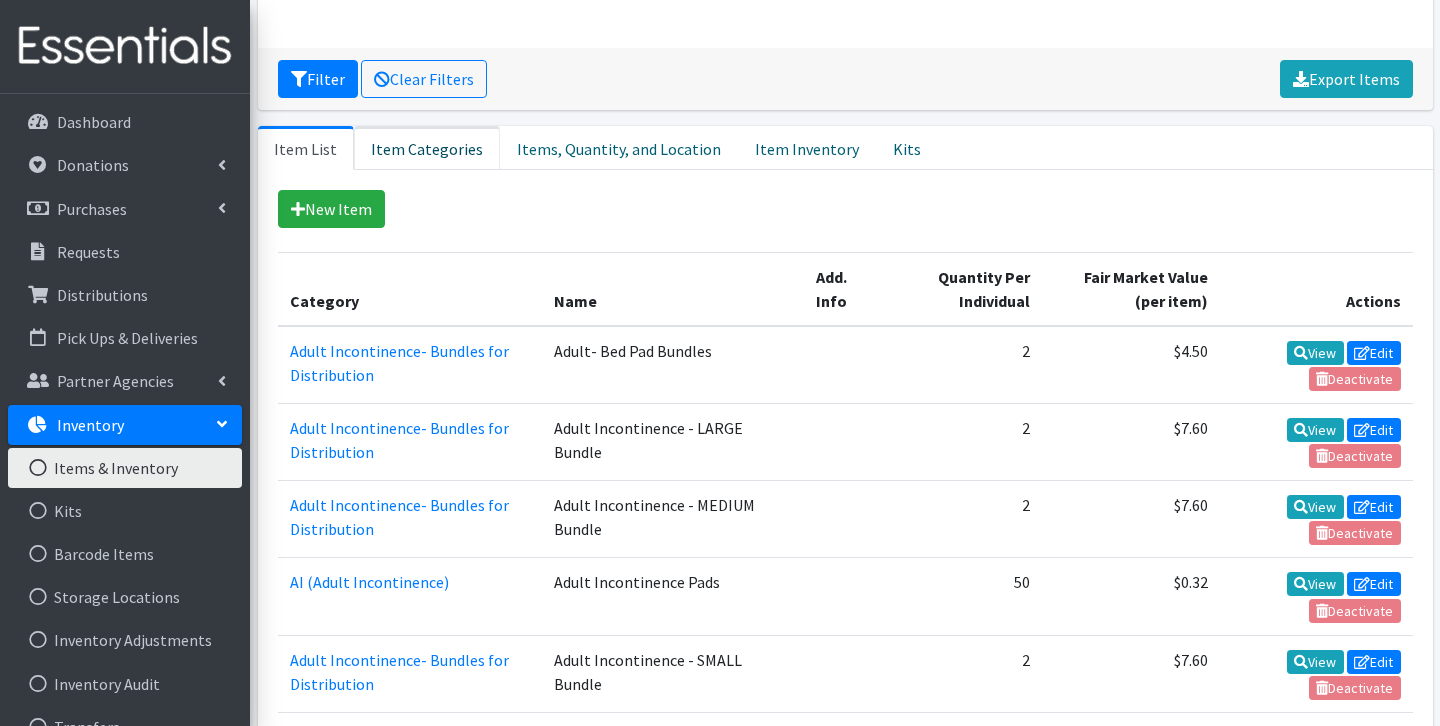 click on "Item Categories" at bounding box center [427, 148] 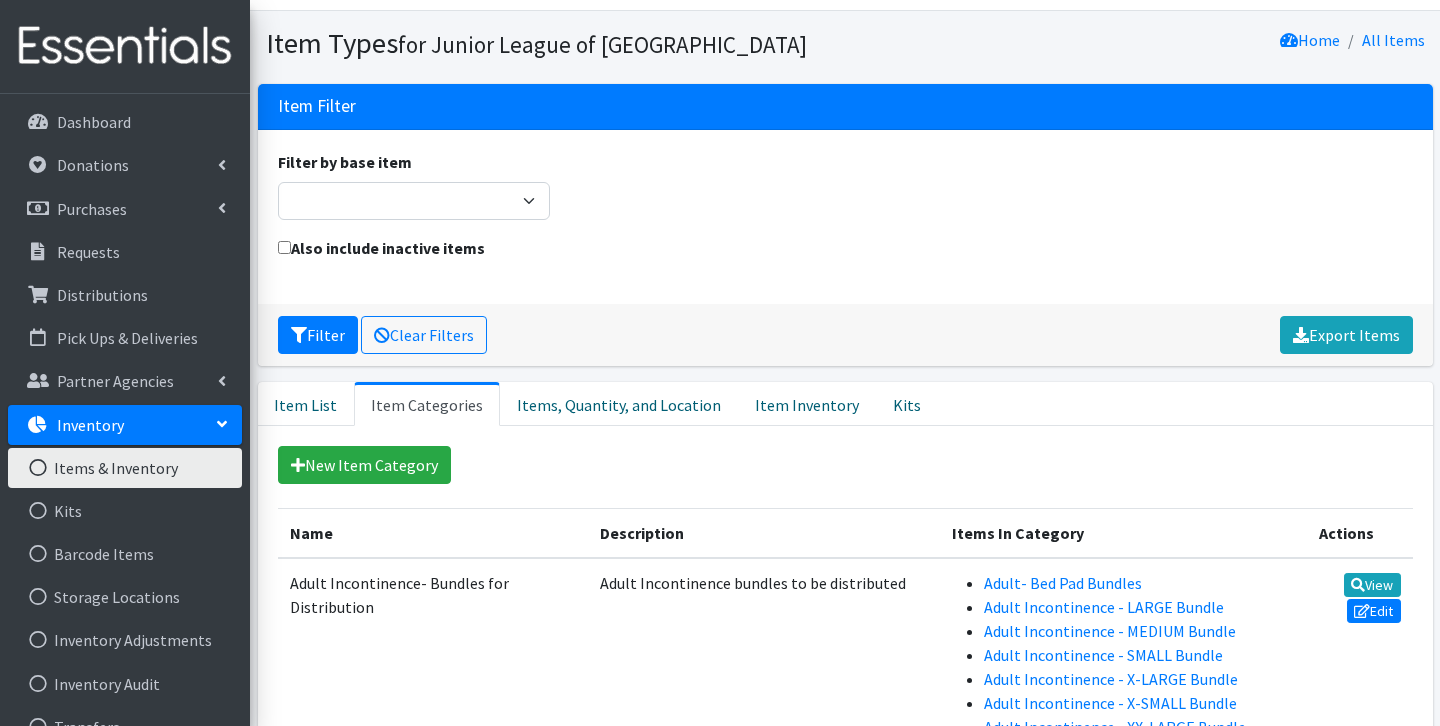 scroll, scrollTop: 64, scrollLeft: 0, axis: vertical 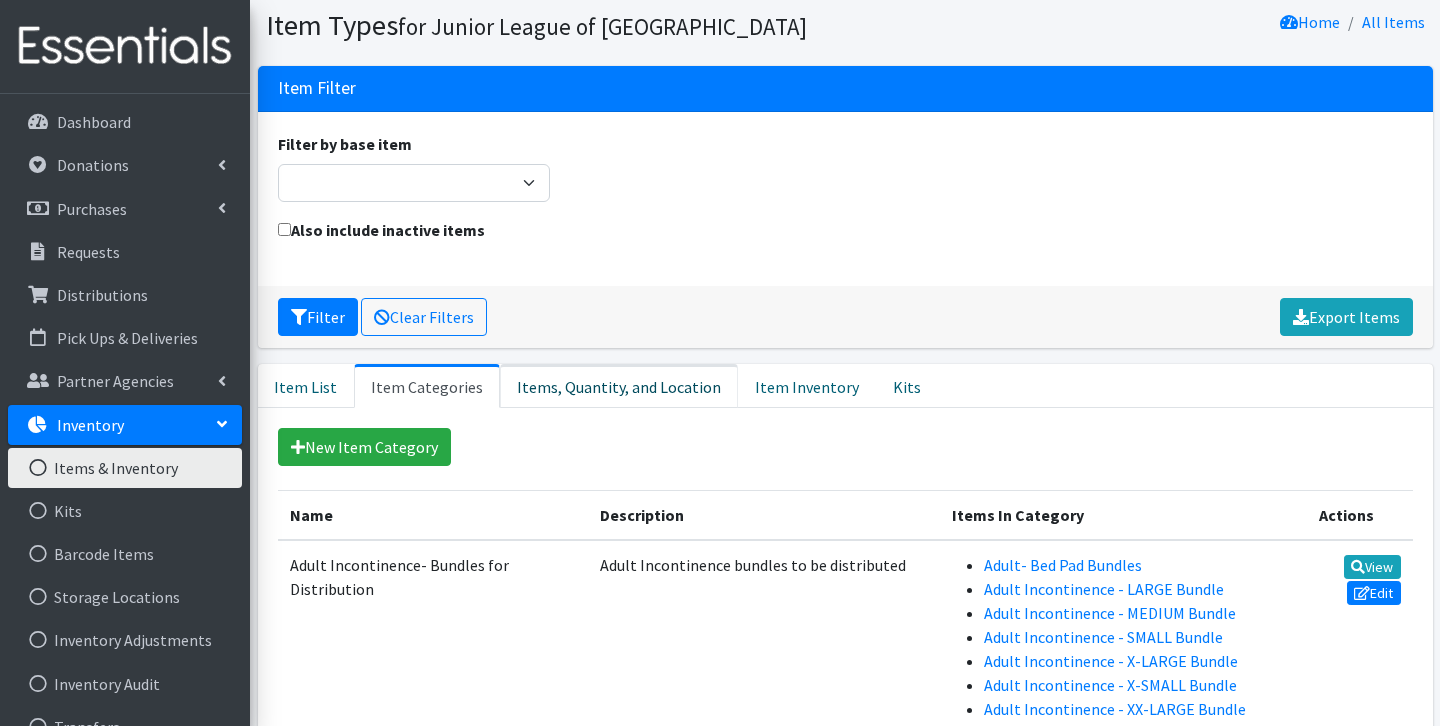 click on "Items,
Quantity, and Location" at bounding box center (619, 386) 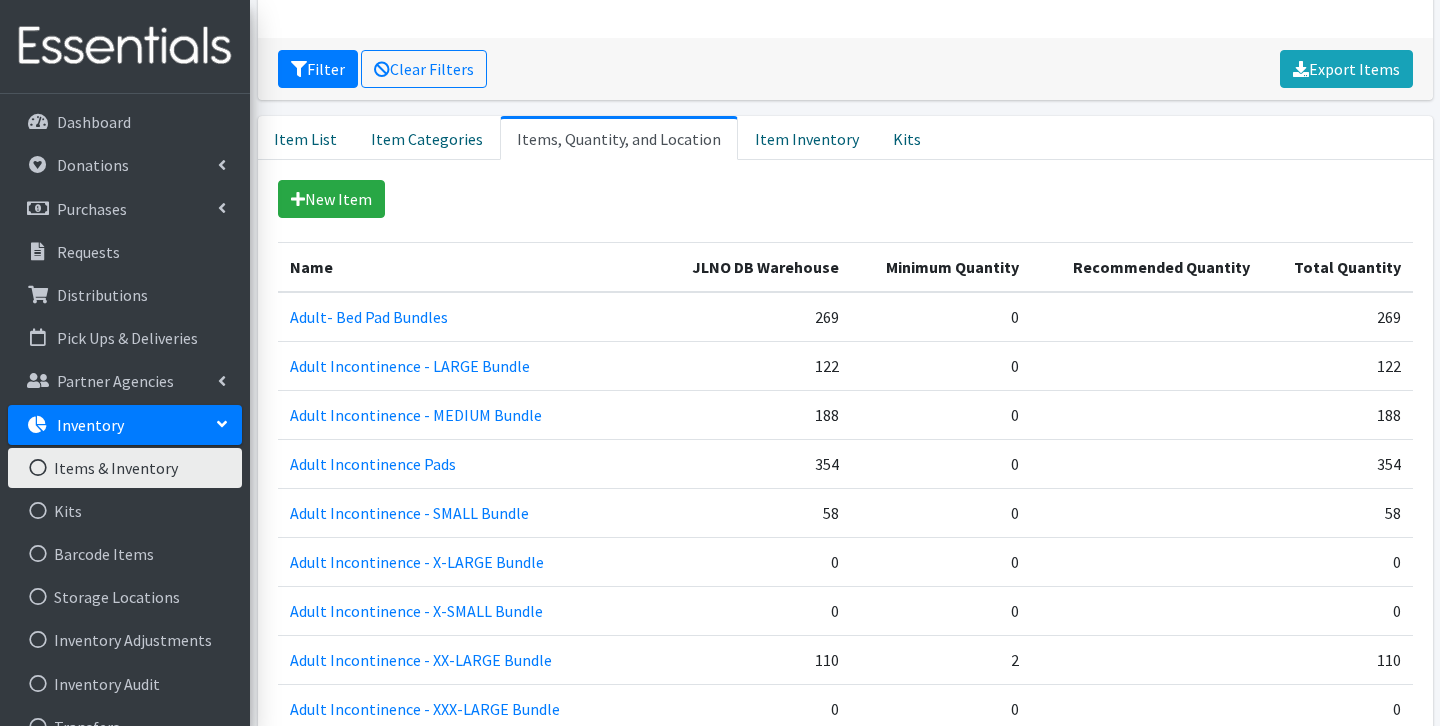 scroll, scrollTop: 298, scrollLeft: 0, axis: vertical 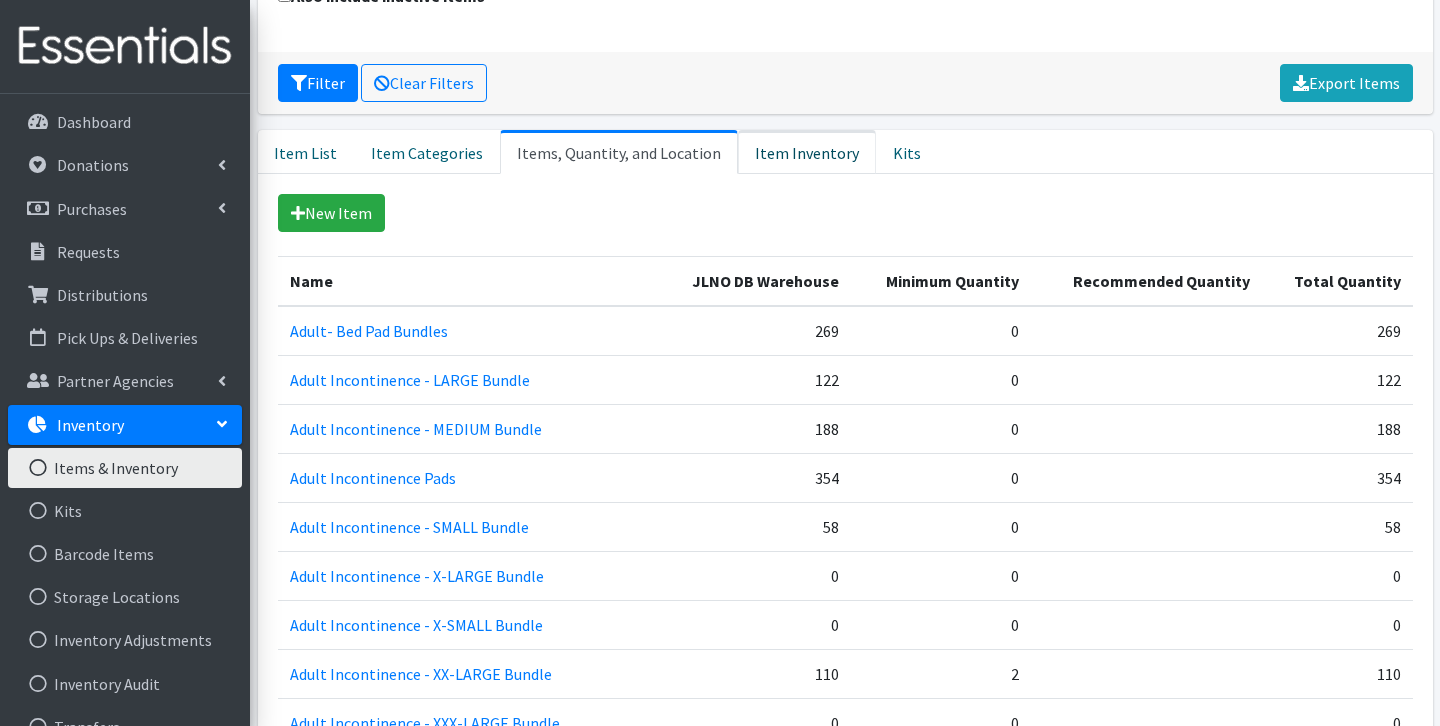 click on "Item Inventory" at bounding box center [807, 152] 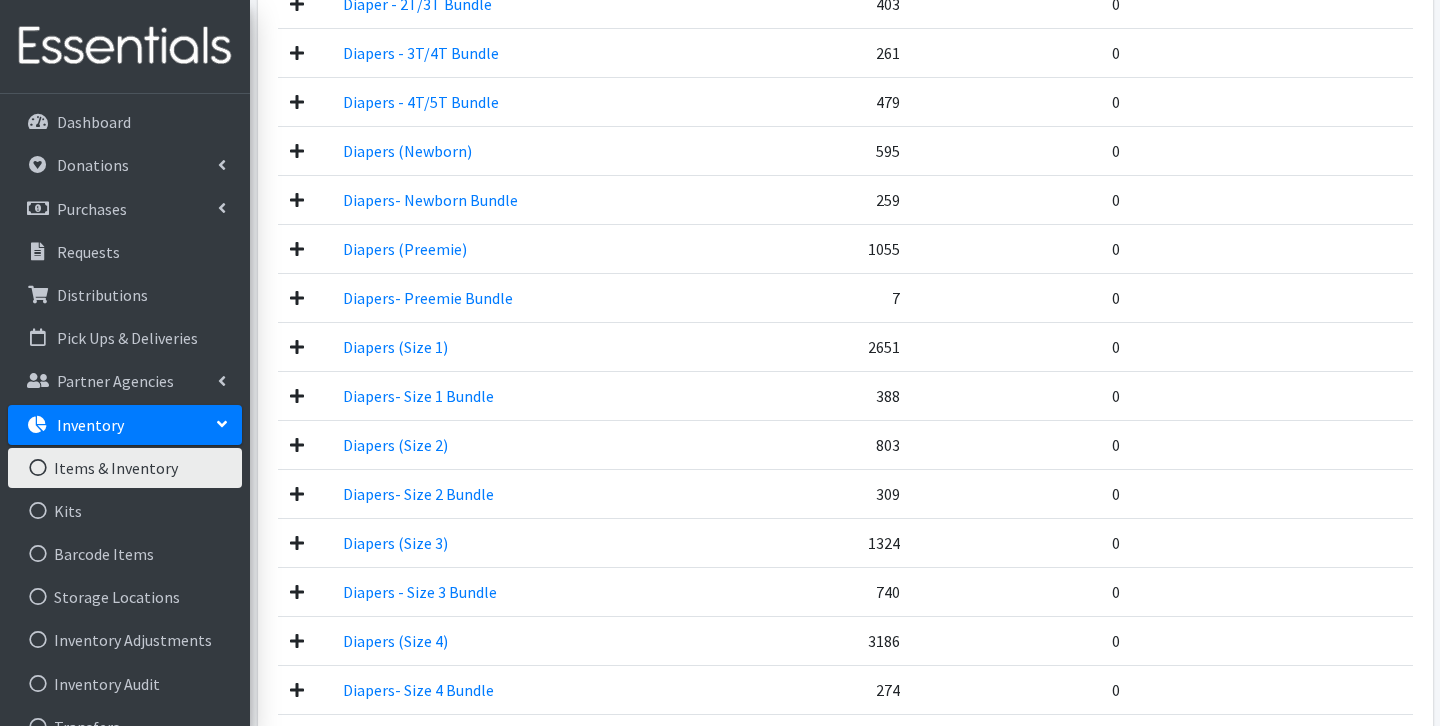scroll, scrollTop: 2002, scrollLeft: 0, axis: vertical 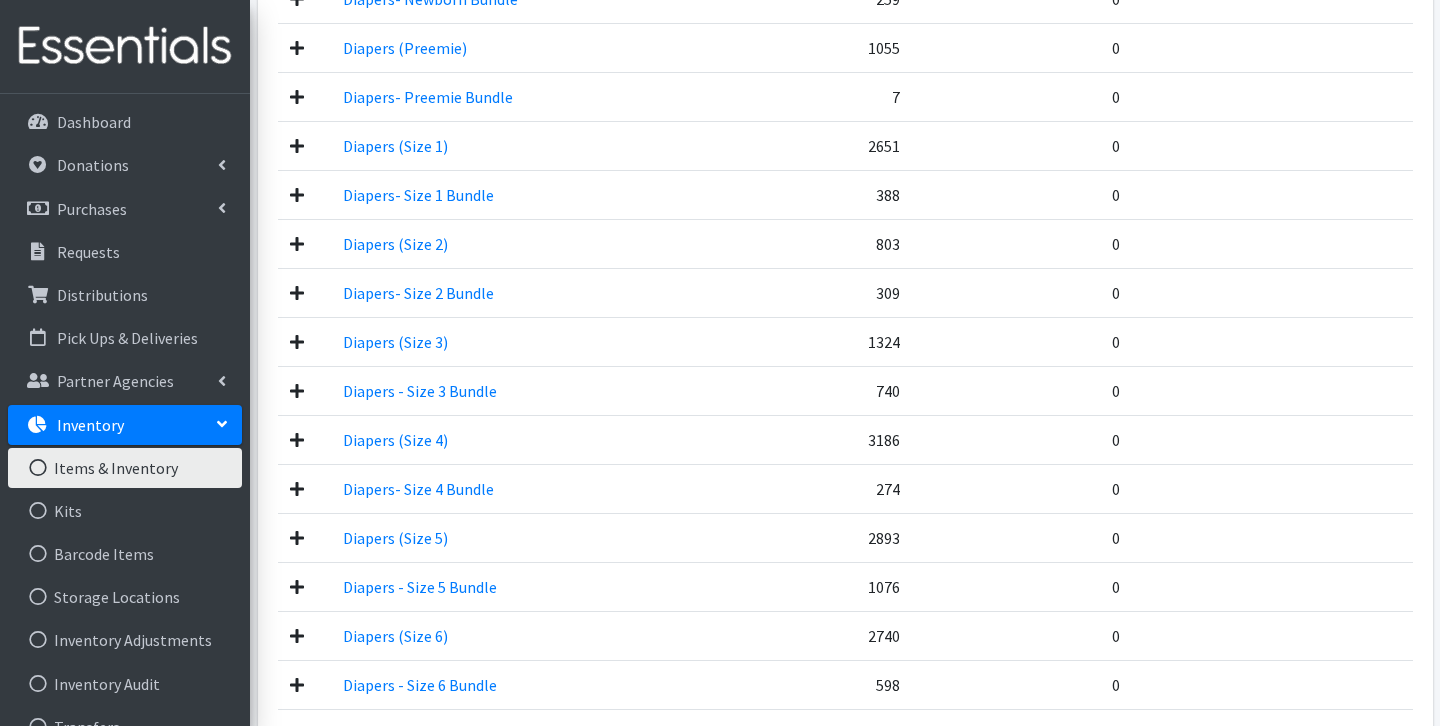 click at bounding box center [297, 440] 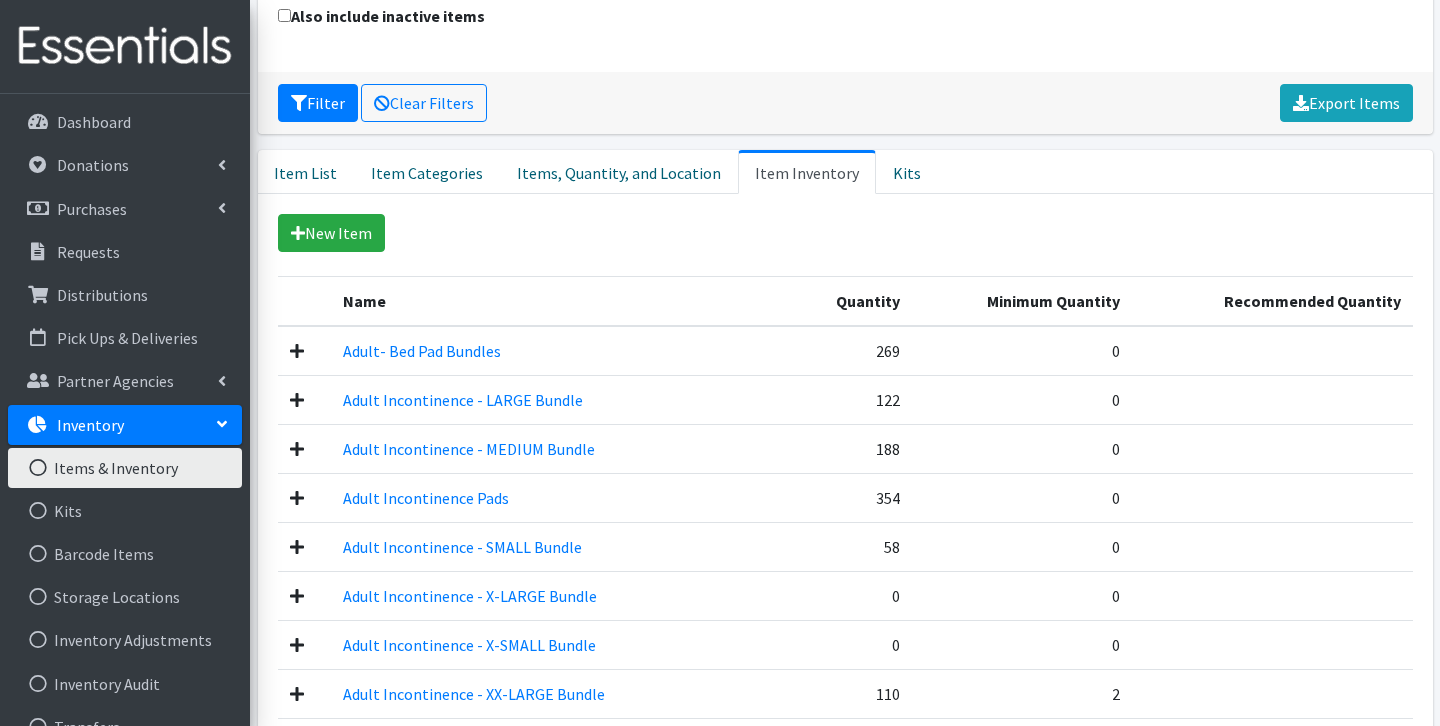 scroll, scrollTop: 0, scrollLeft: 0, axis: both 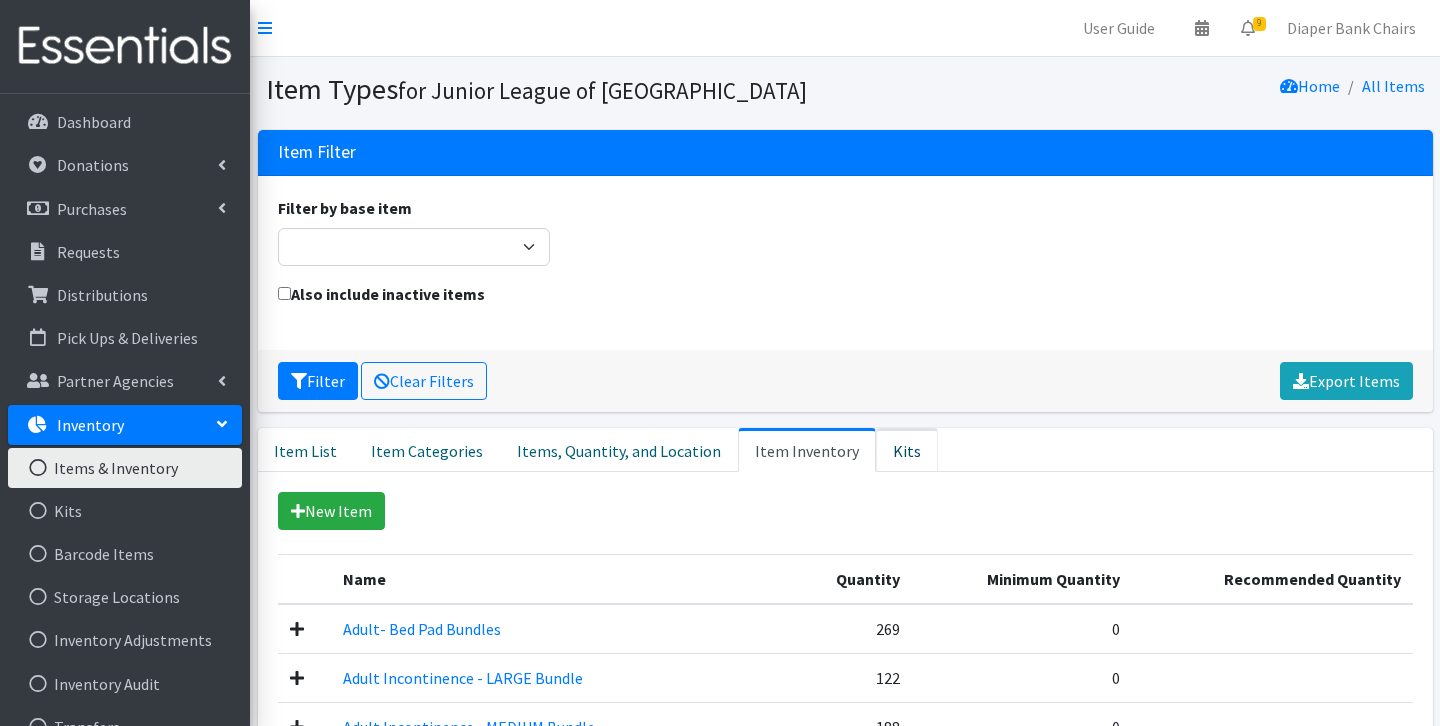 click on "Kits" at bounding box center (907, 450) 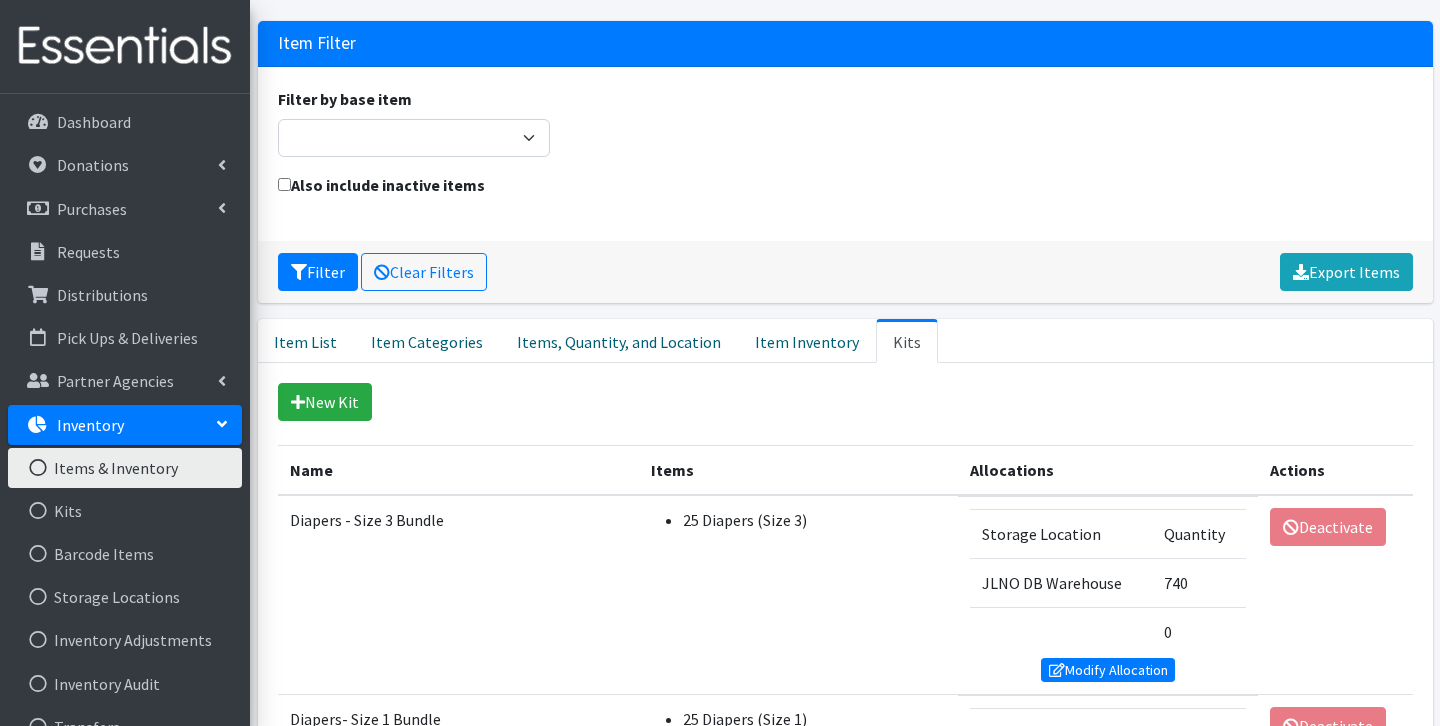 scroll, scrollTop: 0, scrollLeft: 0, axis: both 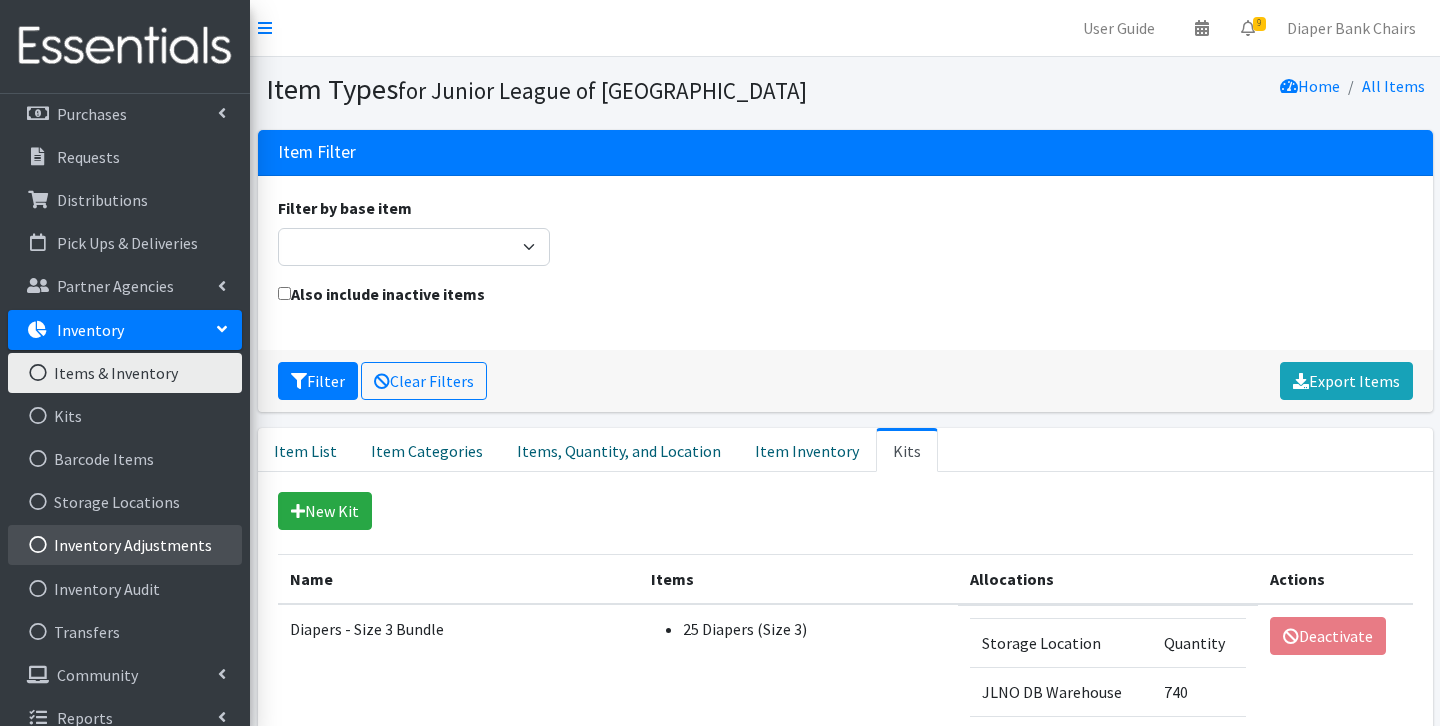 click on "Inventory Adjustments" at bounding box center [125, 545] 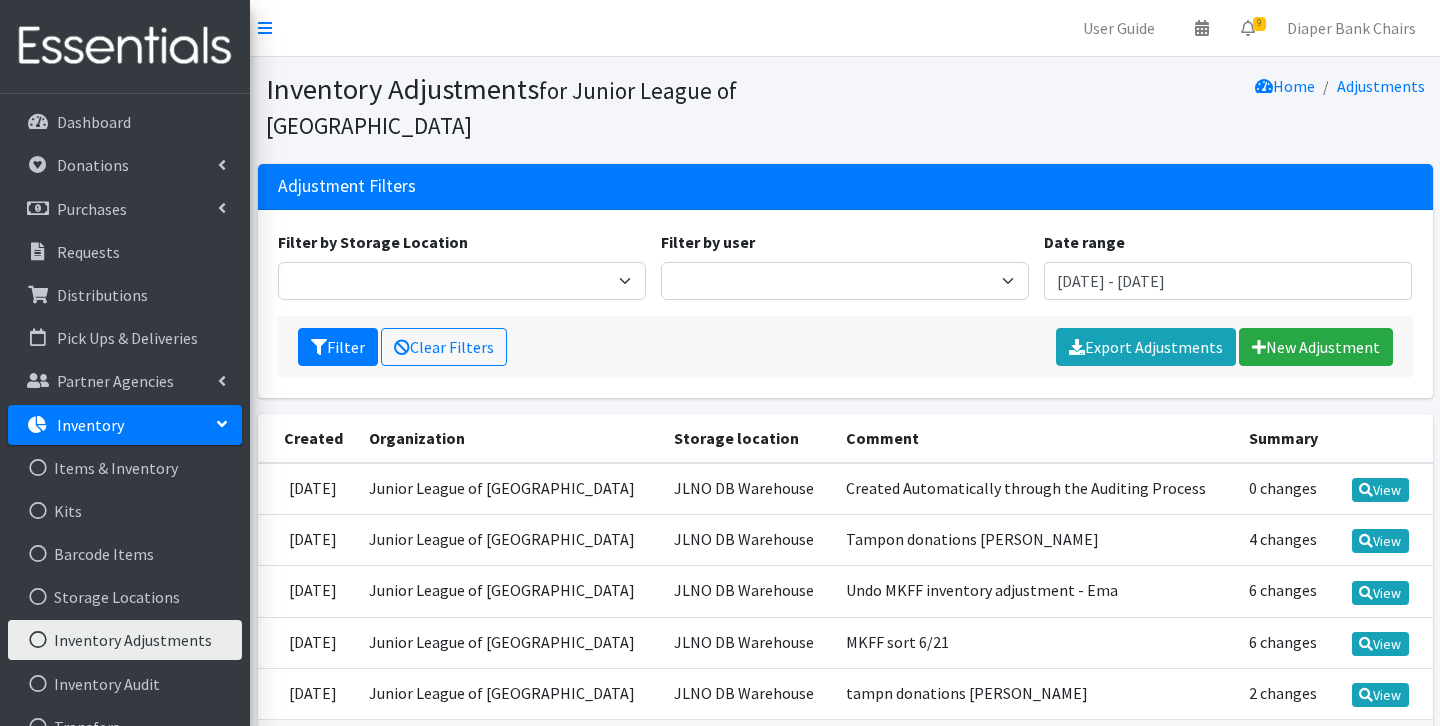 scroll, scrollTop: 106, scrollLeft: 0, axis: vertical 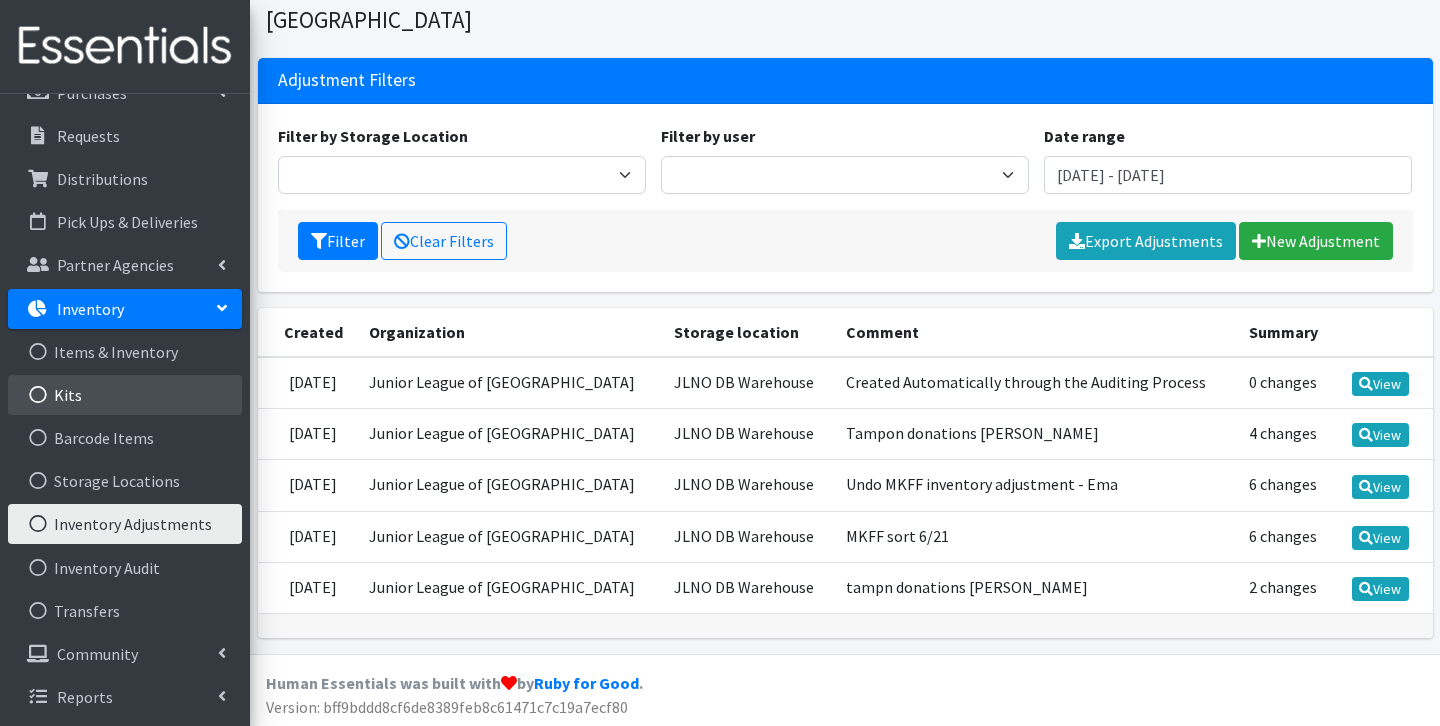 click on "Kits" at bounding box center (125, 395) 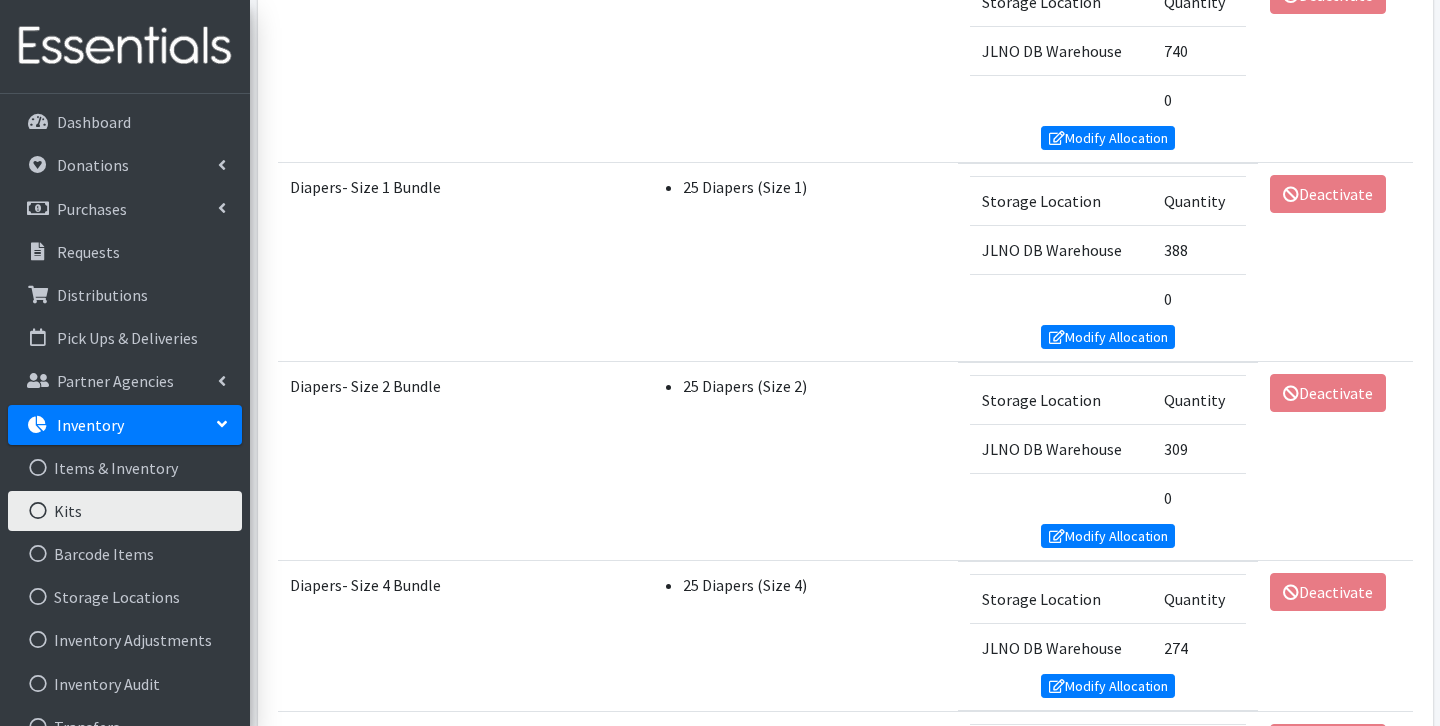 scroll, scrollTop: 499, scrollLeft: 0, axis: vertical 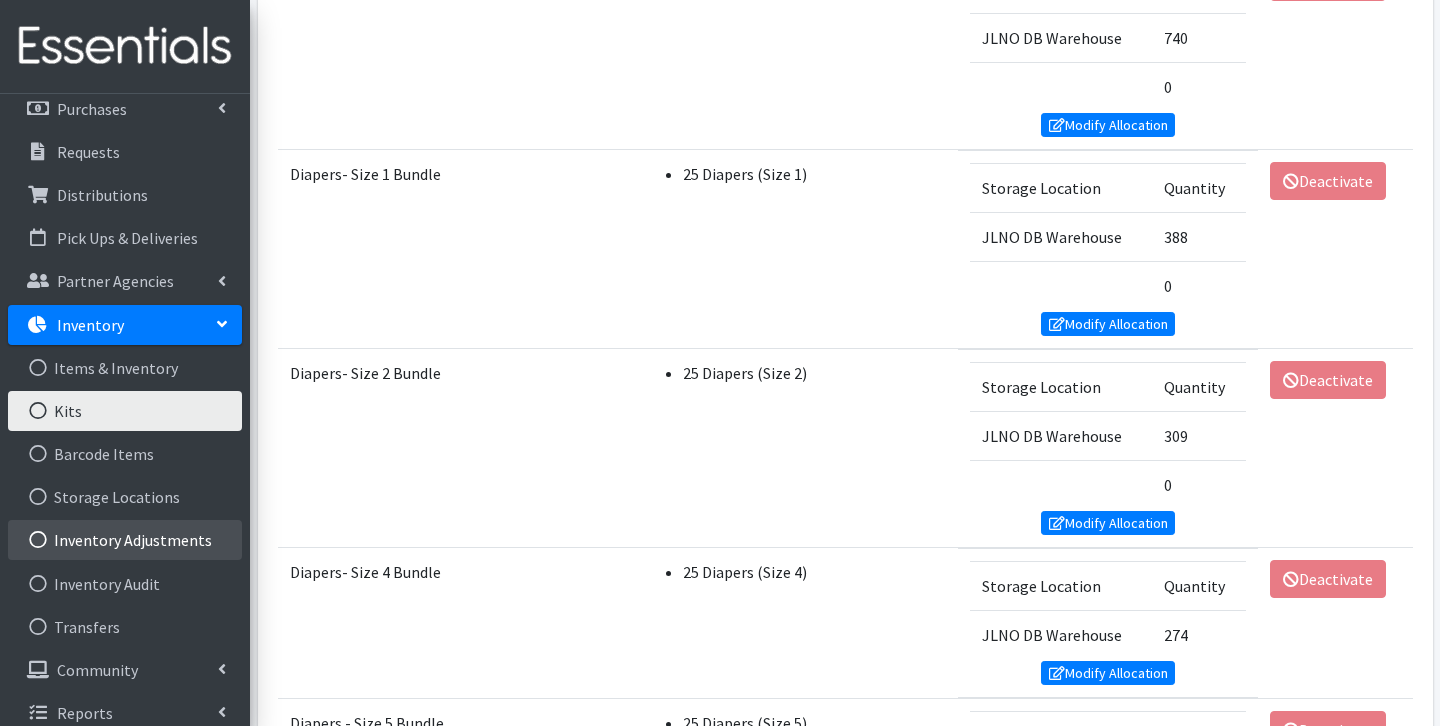 click on "Inventory Adjustments" at bounding box center [125, 540] 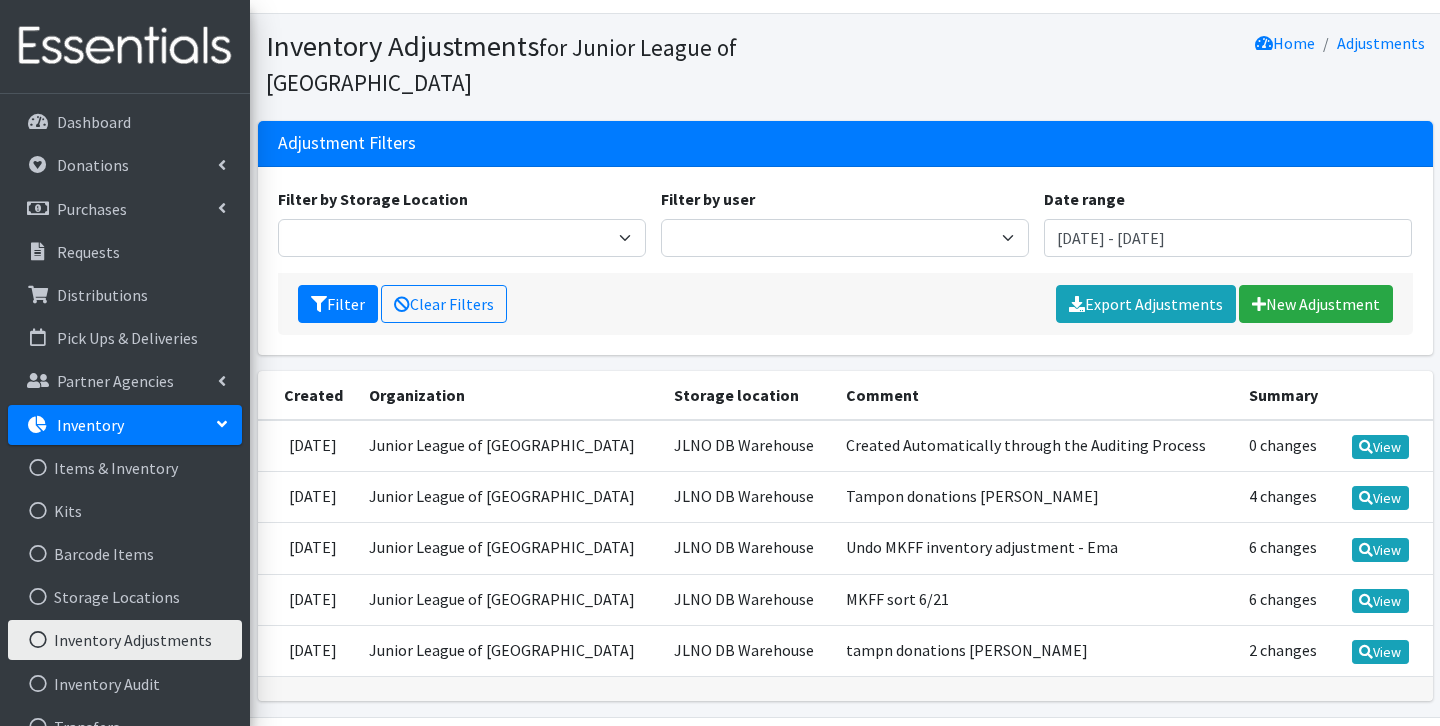 scroll, scrollTop: 106, scrollLeft: 0, axis: vertical 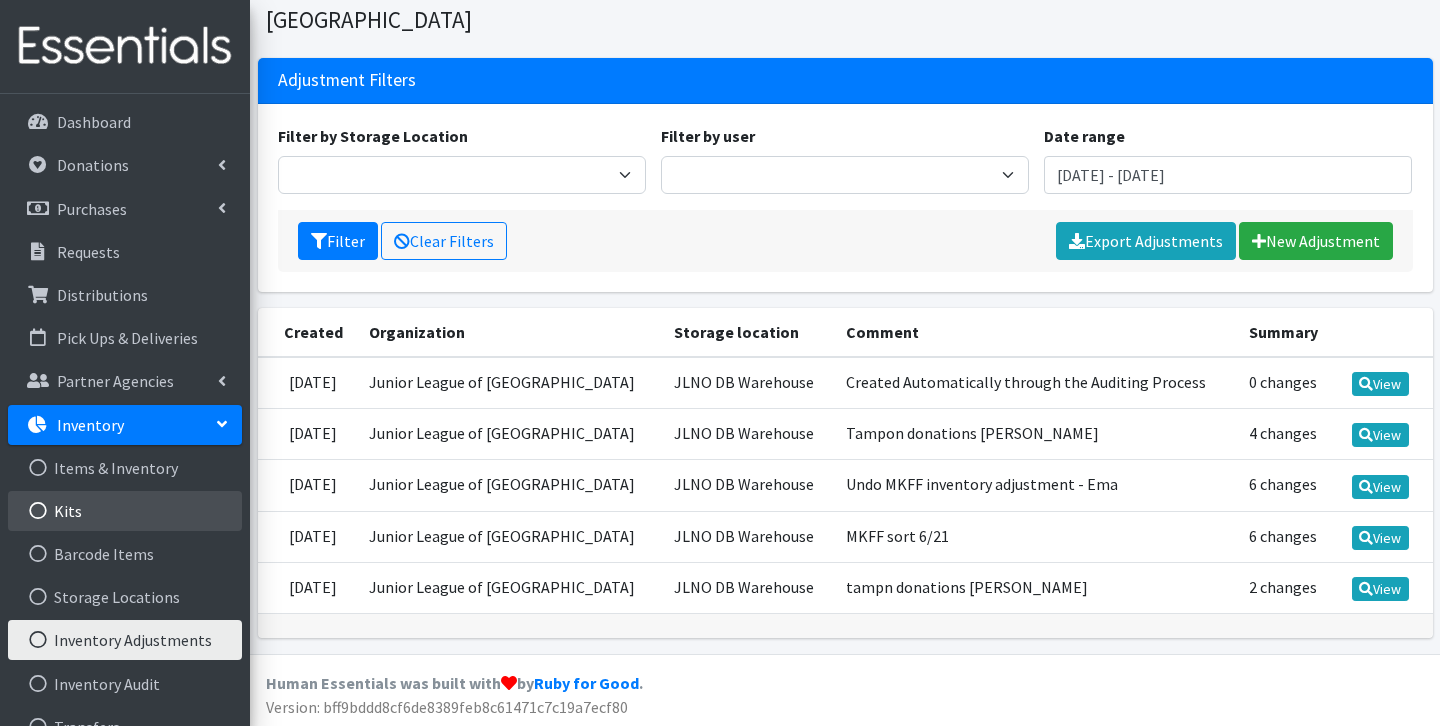 click on "Kits" at bounding box center (125, 511) 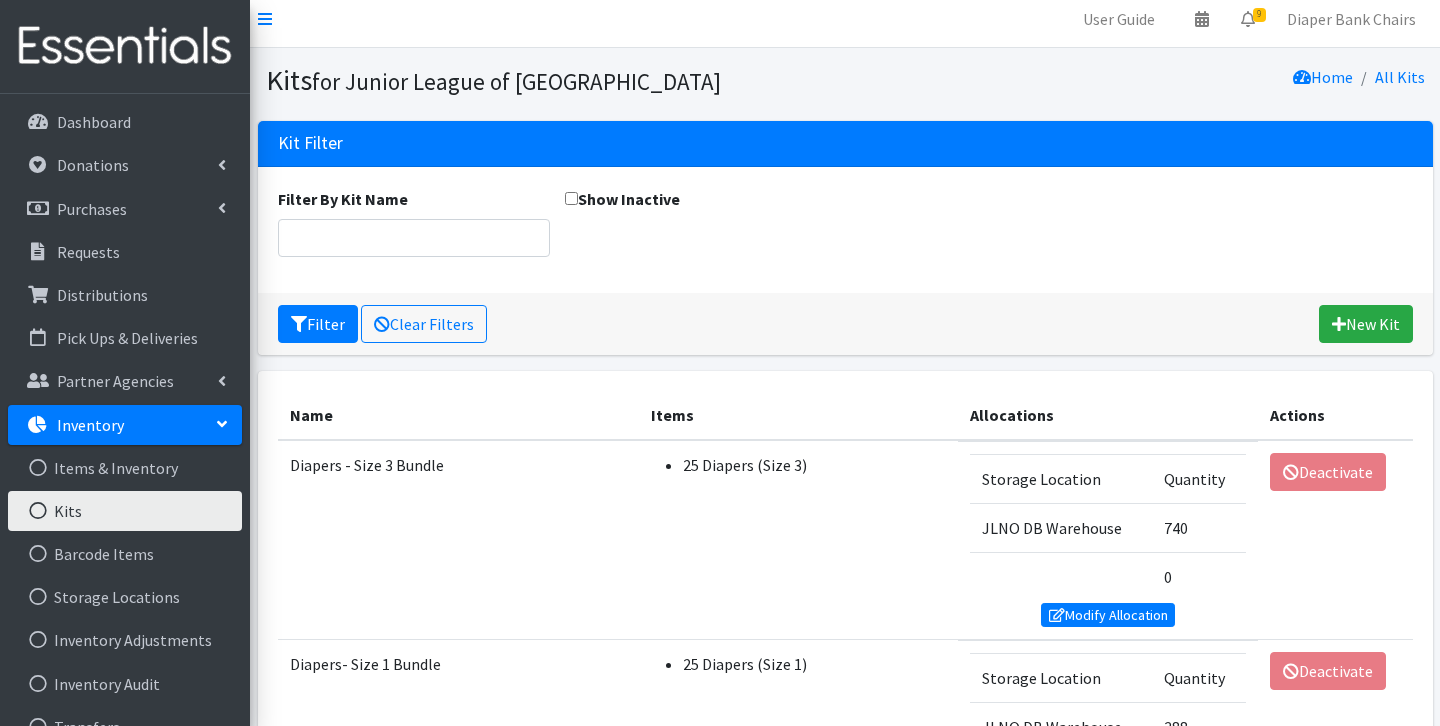 scroll, scrollTop: 0, scrollLeft: 0, axis: both 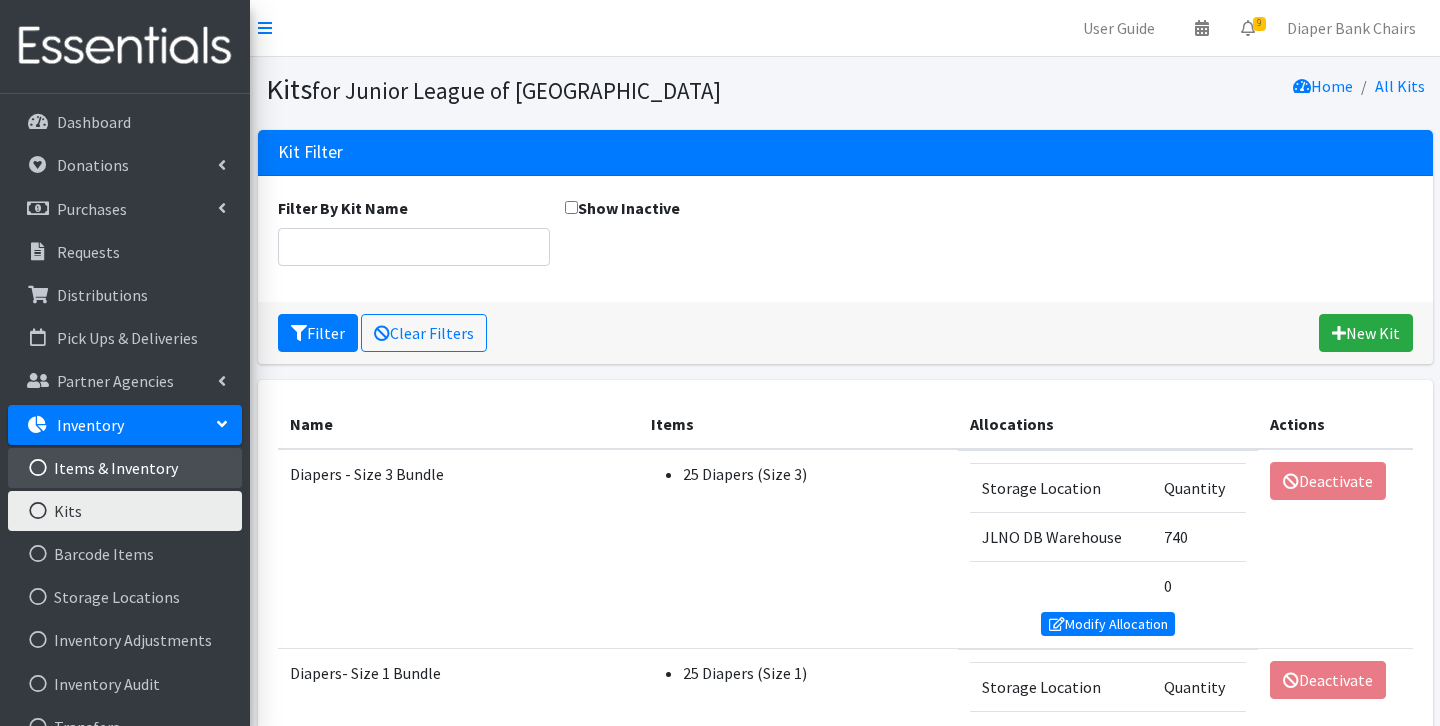 click on "Items & Inventory" at bounding box center (125, 468) 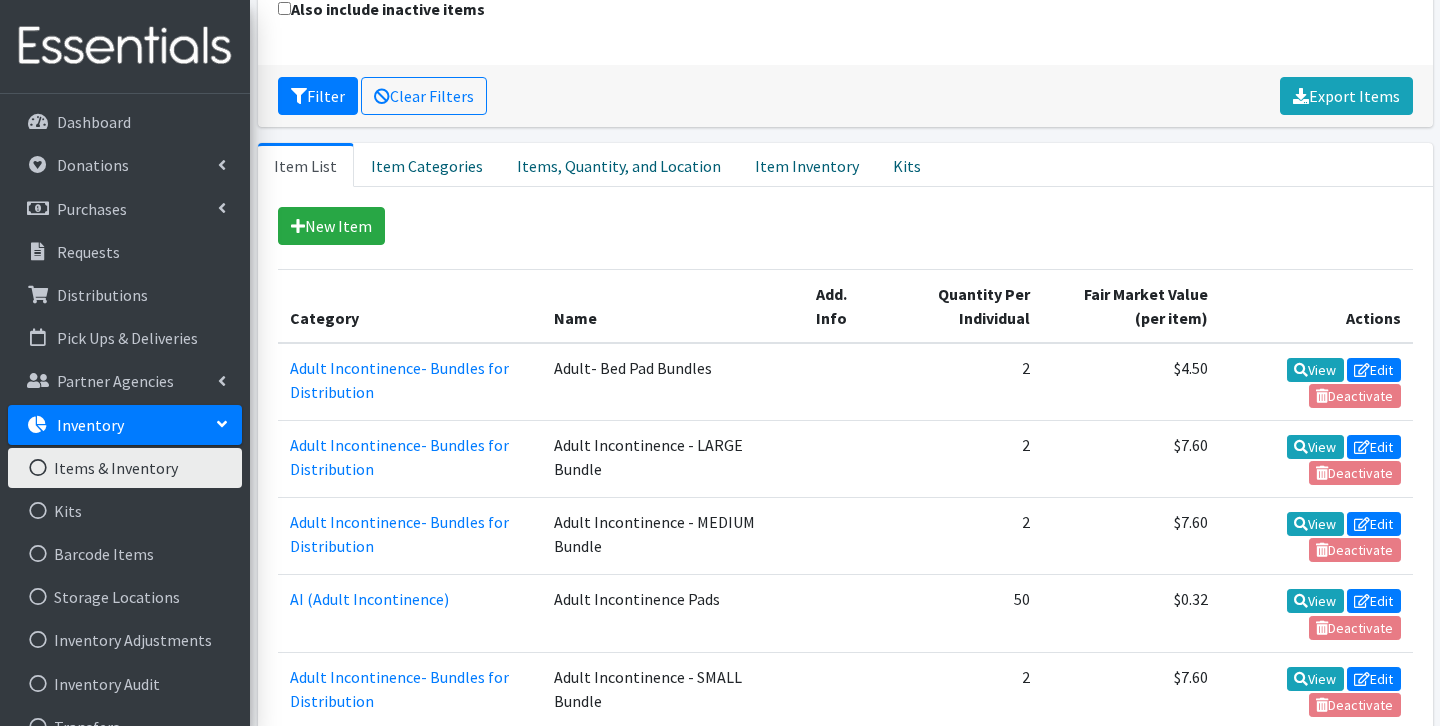 scroll, scrollTop: 306, scrollLeft: 0, axis: vertical 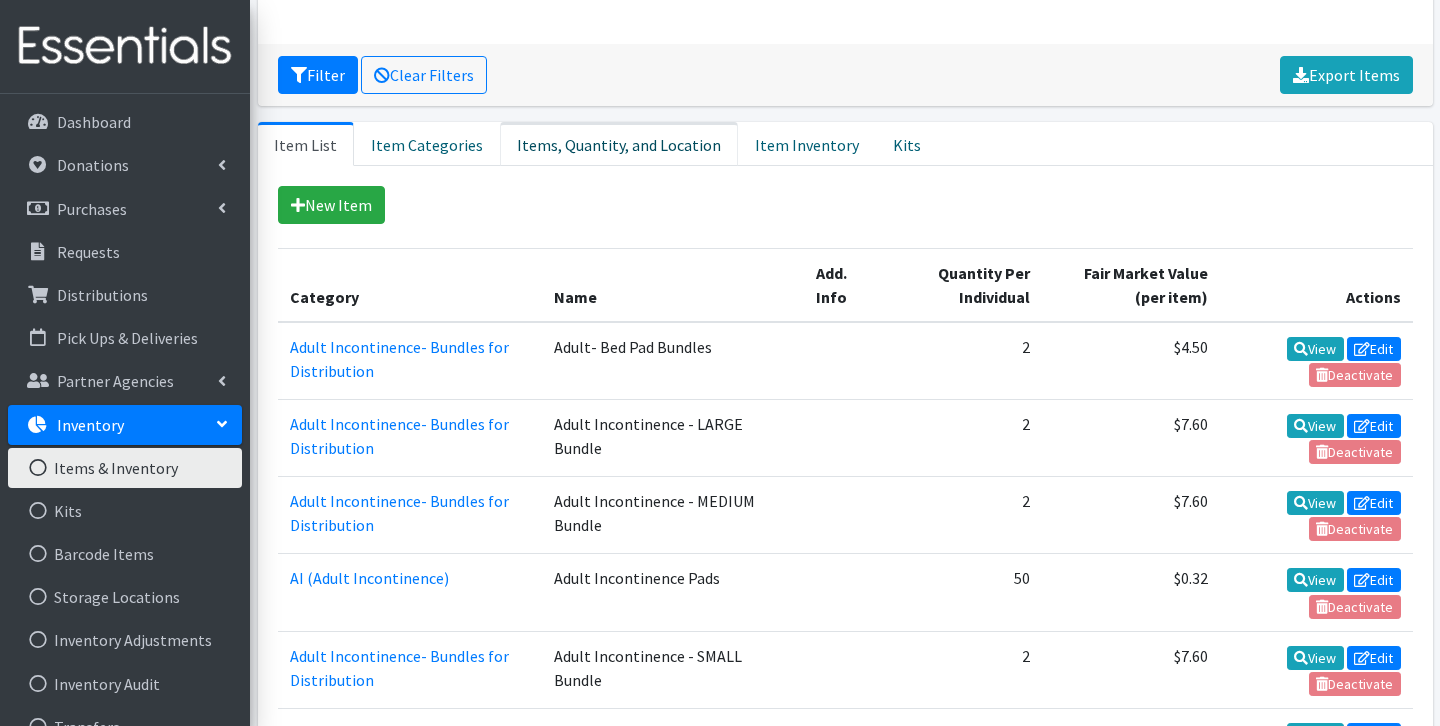 click on "Items,
Quantity, and Location" at bounding box center (619, 144) 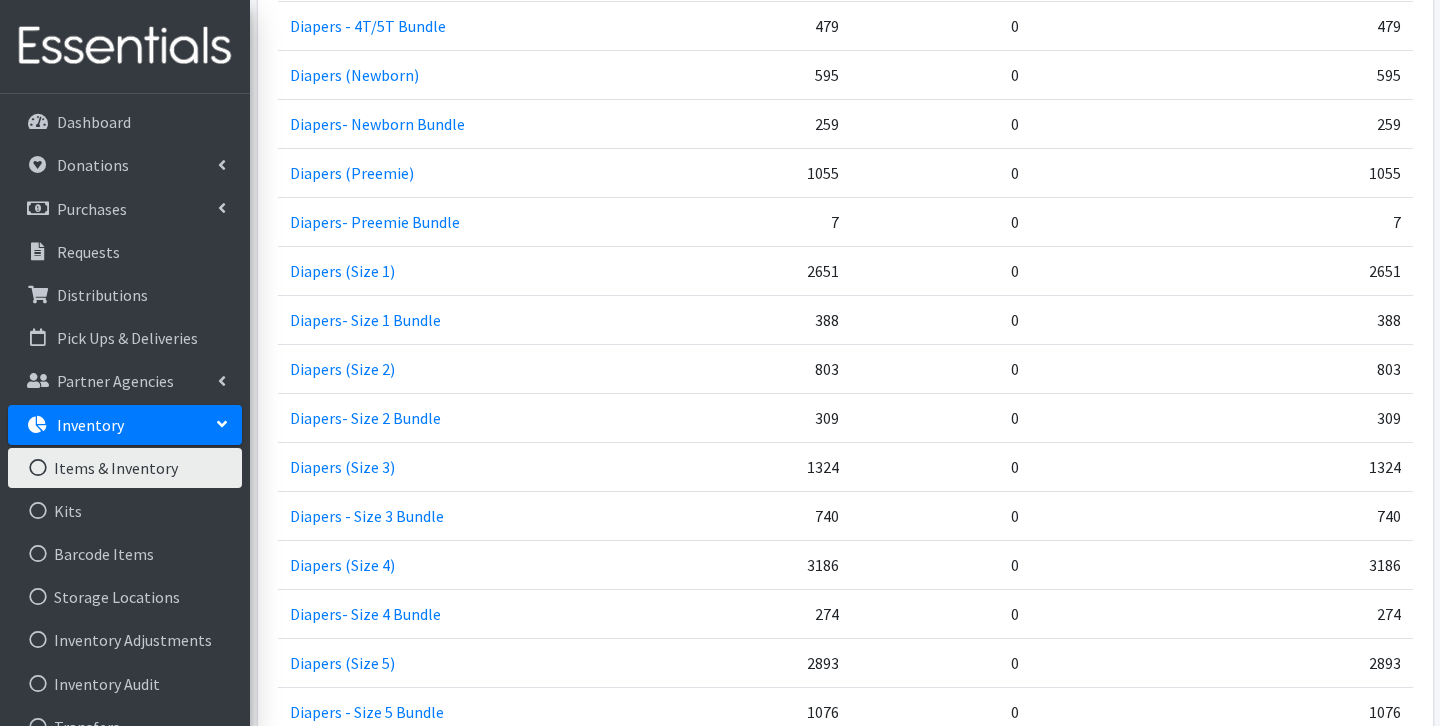 scroll, scrollTop: 1884, scrollLeft: 0, axis: vertical 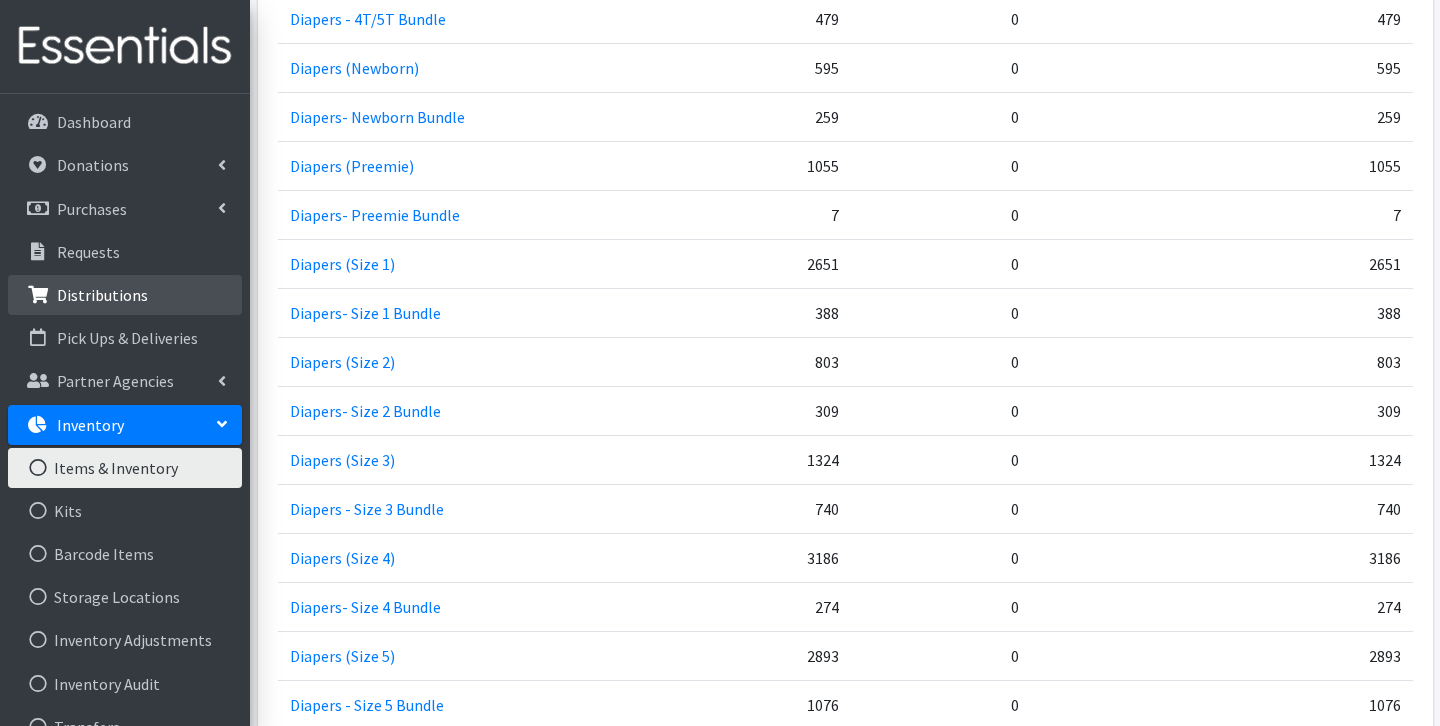 click on "Distributions" at bounding box center [102, 295] 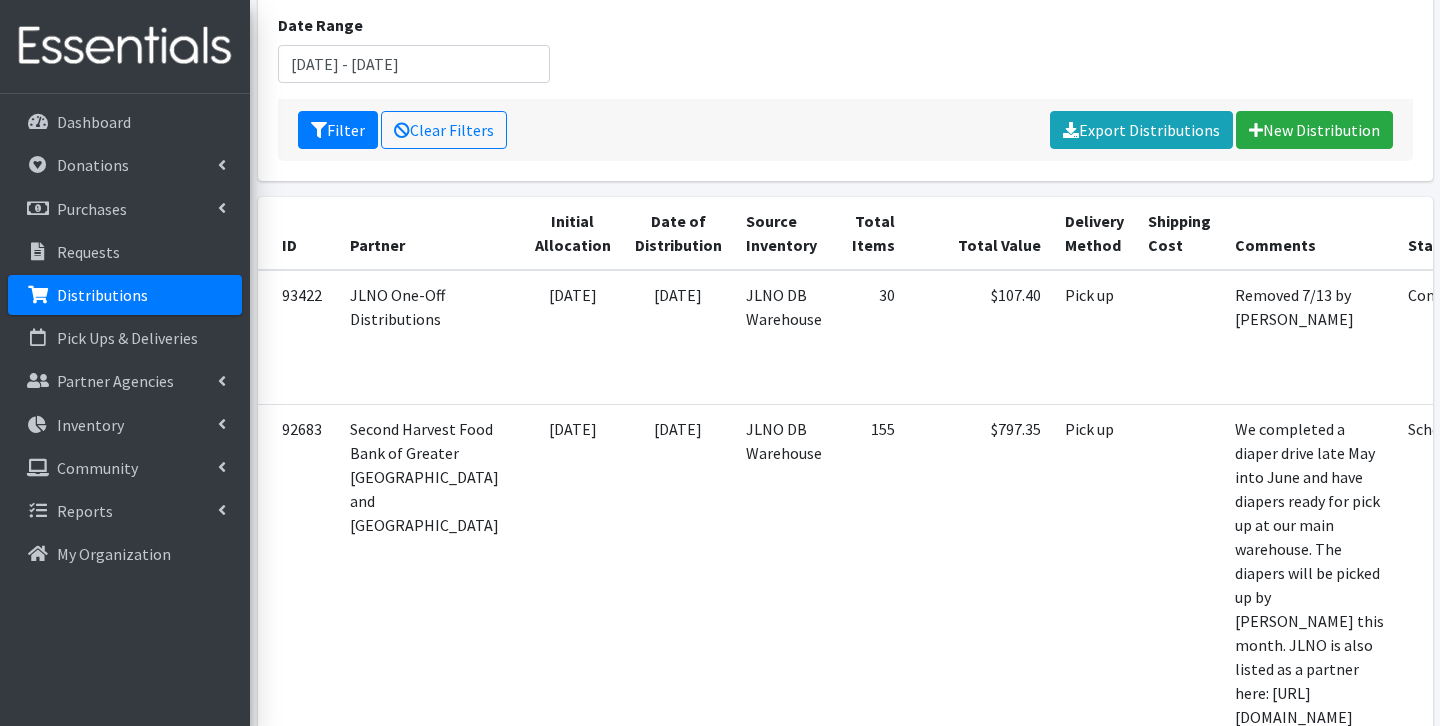 scroll, scrollTop: 270, scrollLeft: 0, axis: vertical 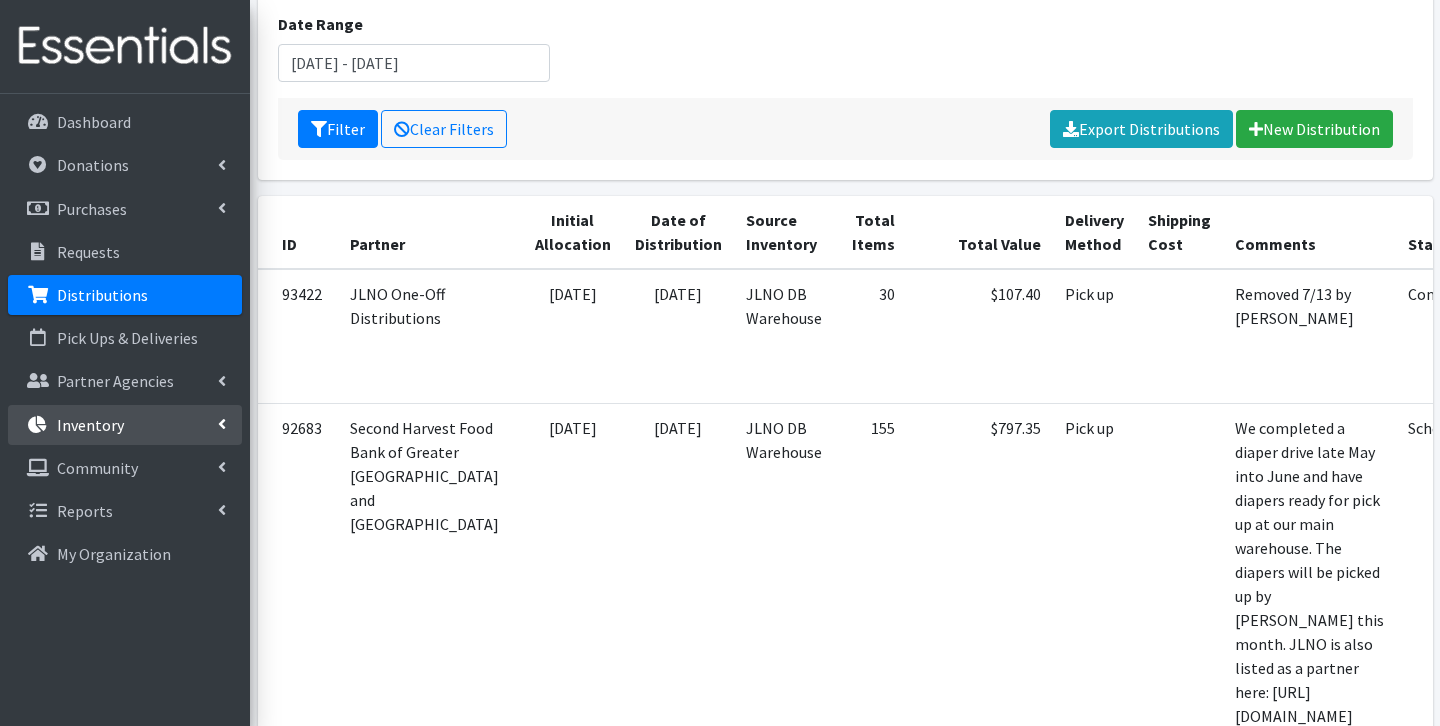 click on "Inventory" at bounding box center (90, 425) 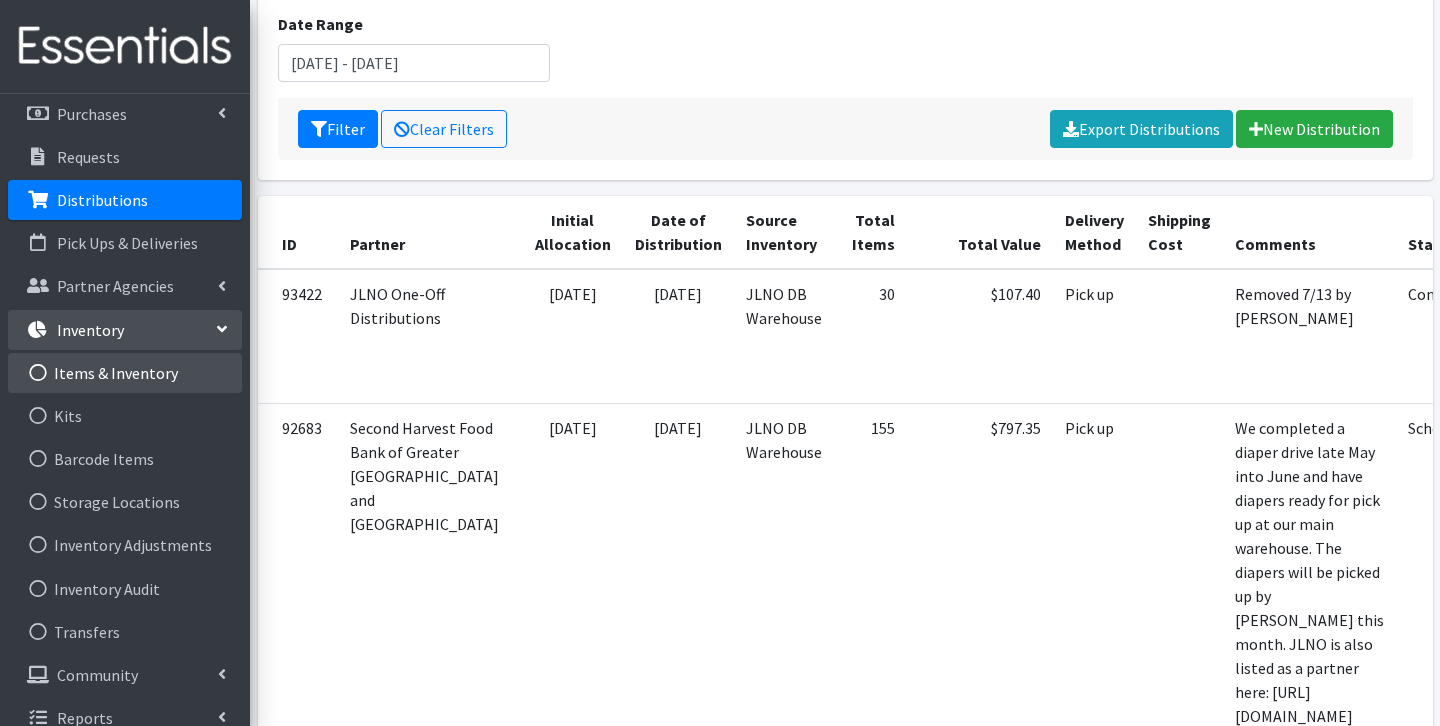scroll, scrollTop: 109, scrollLeft: 0, axis: vertical 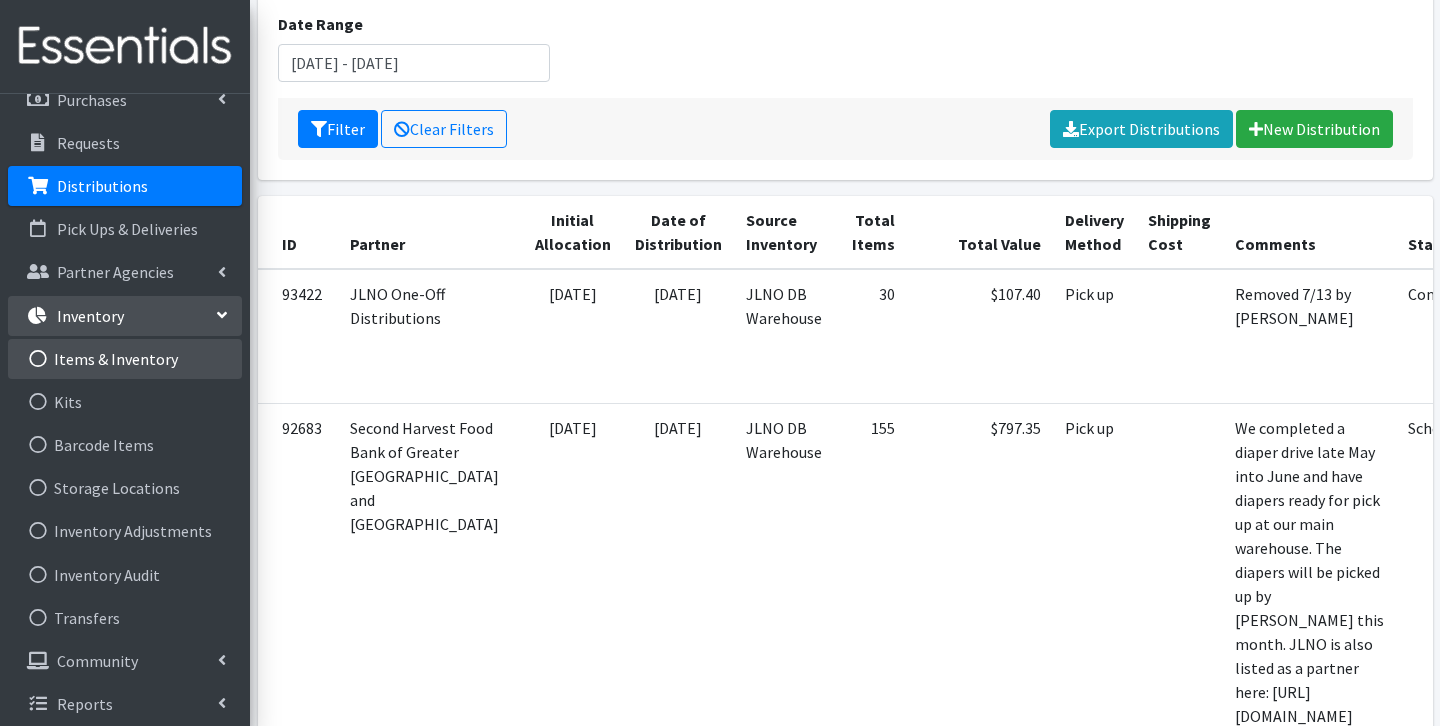 click on "Items & Inventory" at bounding box center [125, 359] 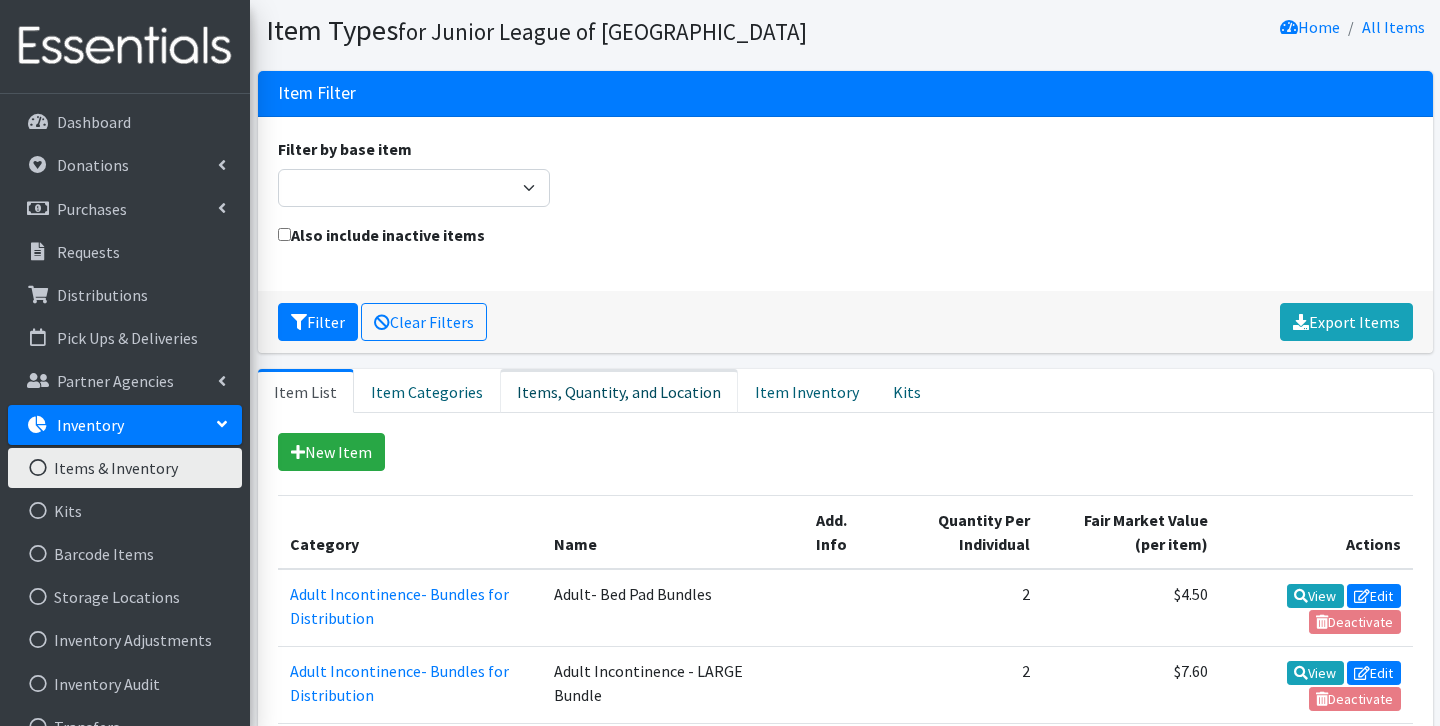 scroll, scrollTop: 83, scrollLeft: 0, axis: vertical 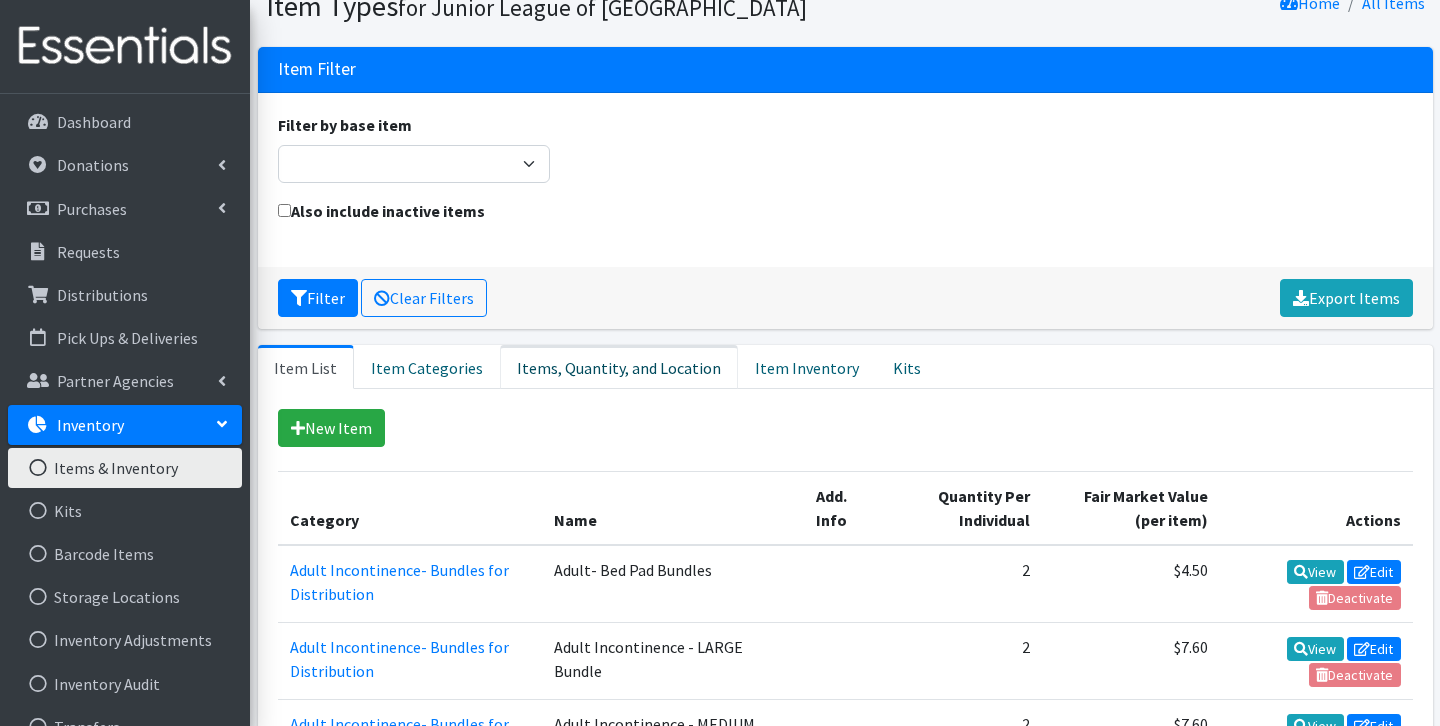 click on "Items,
Quantity, and Location" at bounding box center [619, 367] 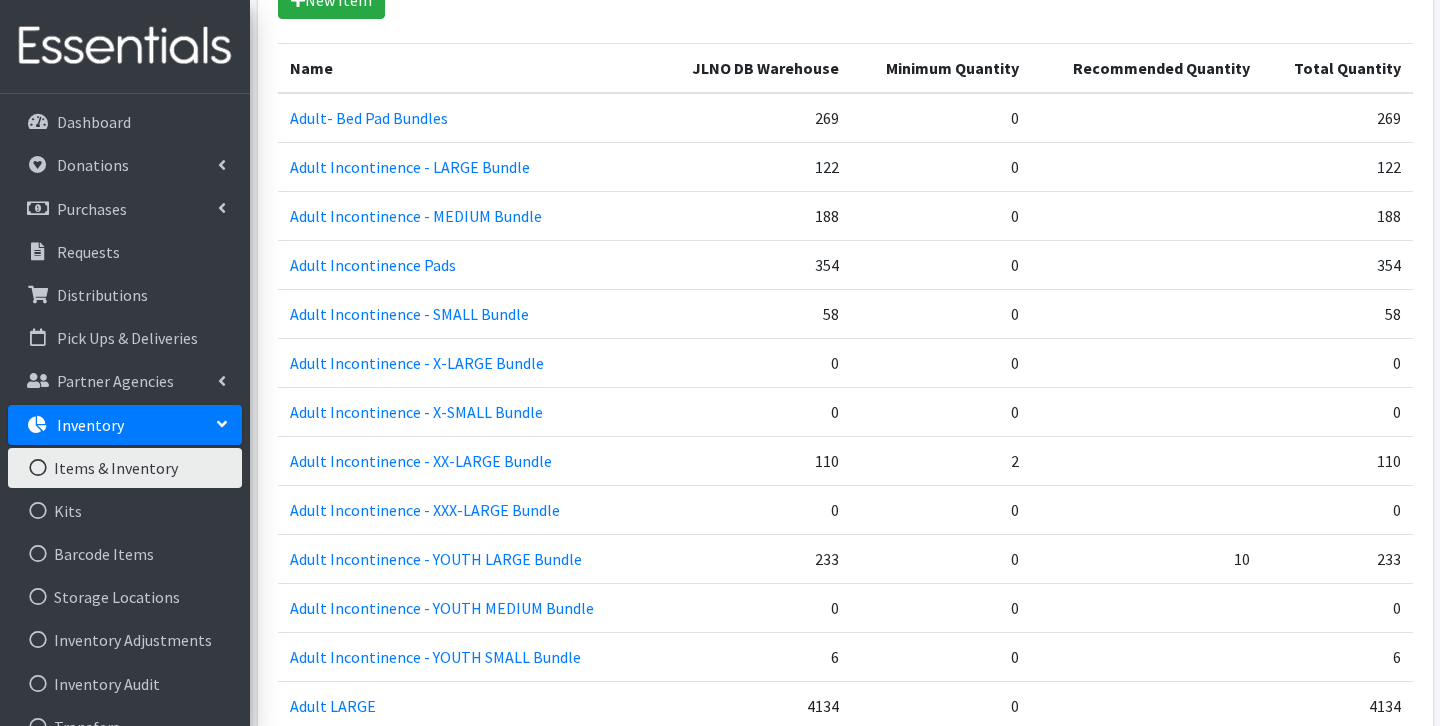 scroll, scrollTop: 531, scrollLeft: 0, axis: vertical 